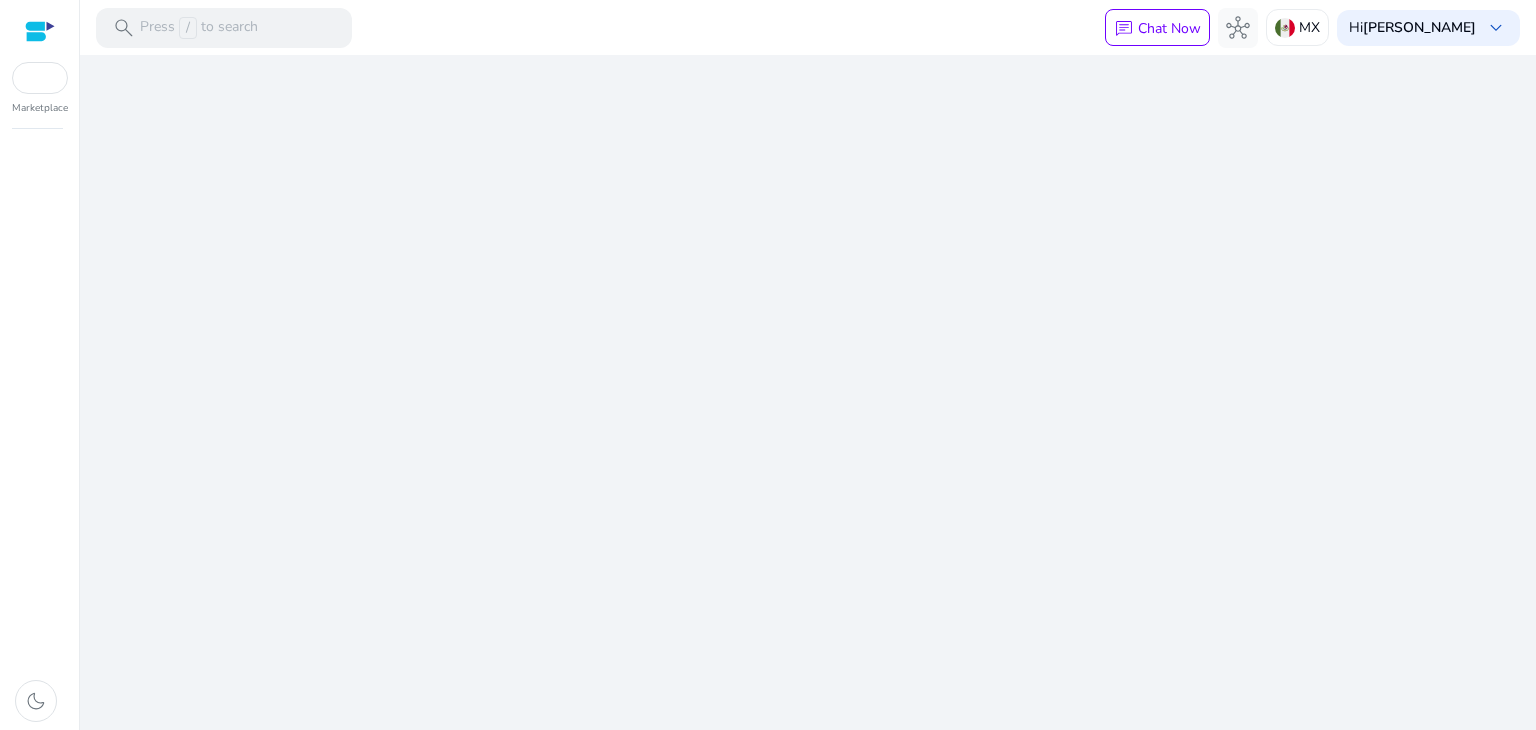 scroll, scrollTop: 0, scrollLeft: 0, axis: both 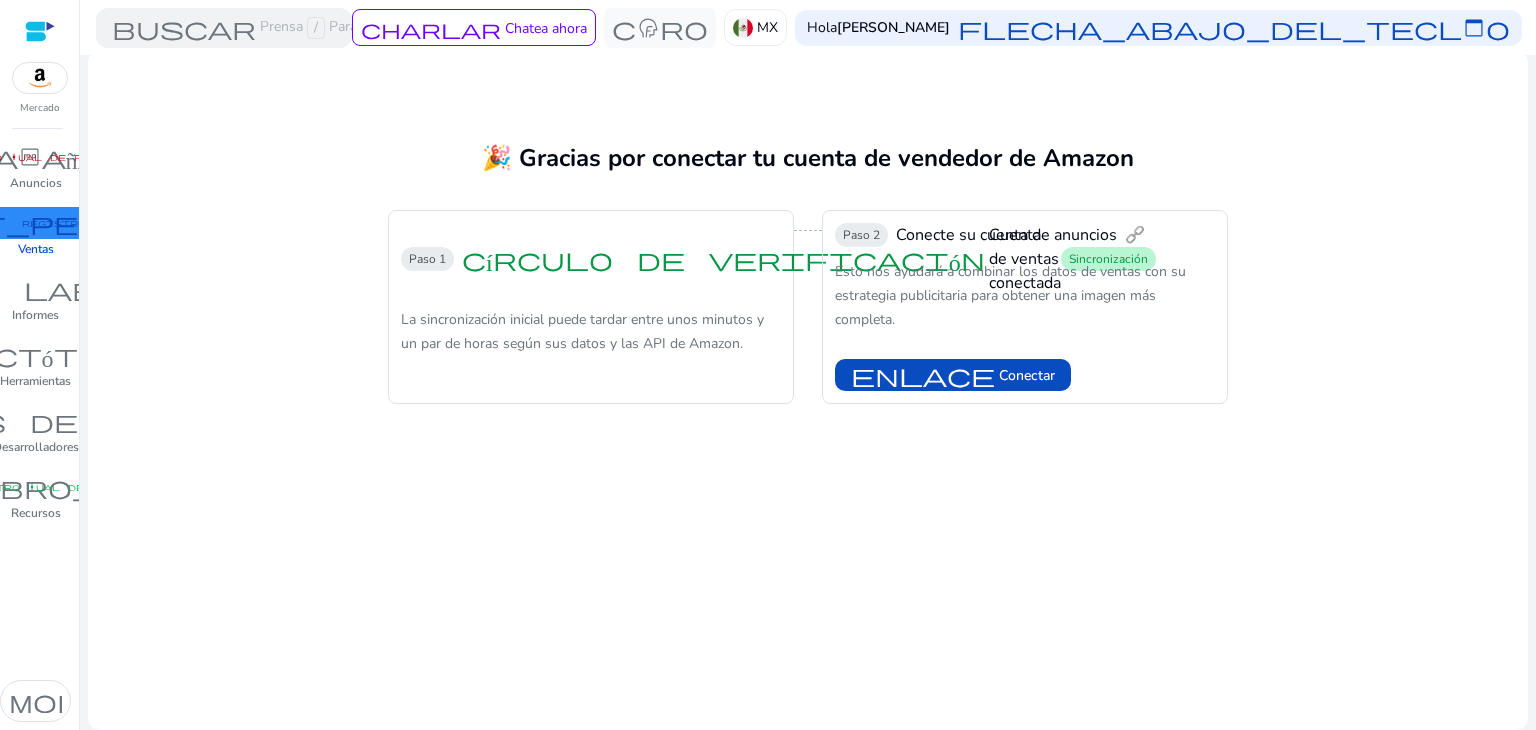 click on "La sincronización inicial puede tardar entre unos minutos y un par de horas según sus datos y las API de Amazon." 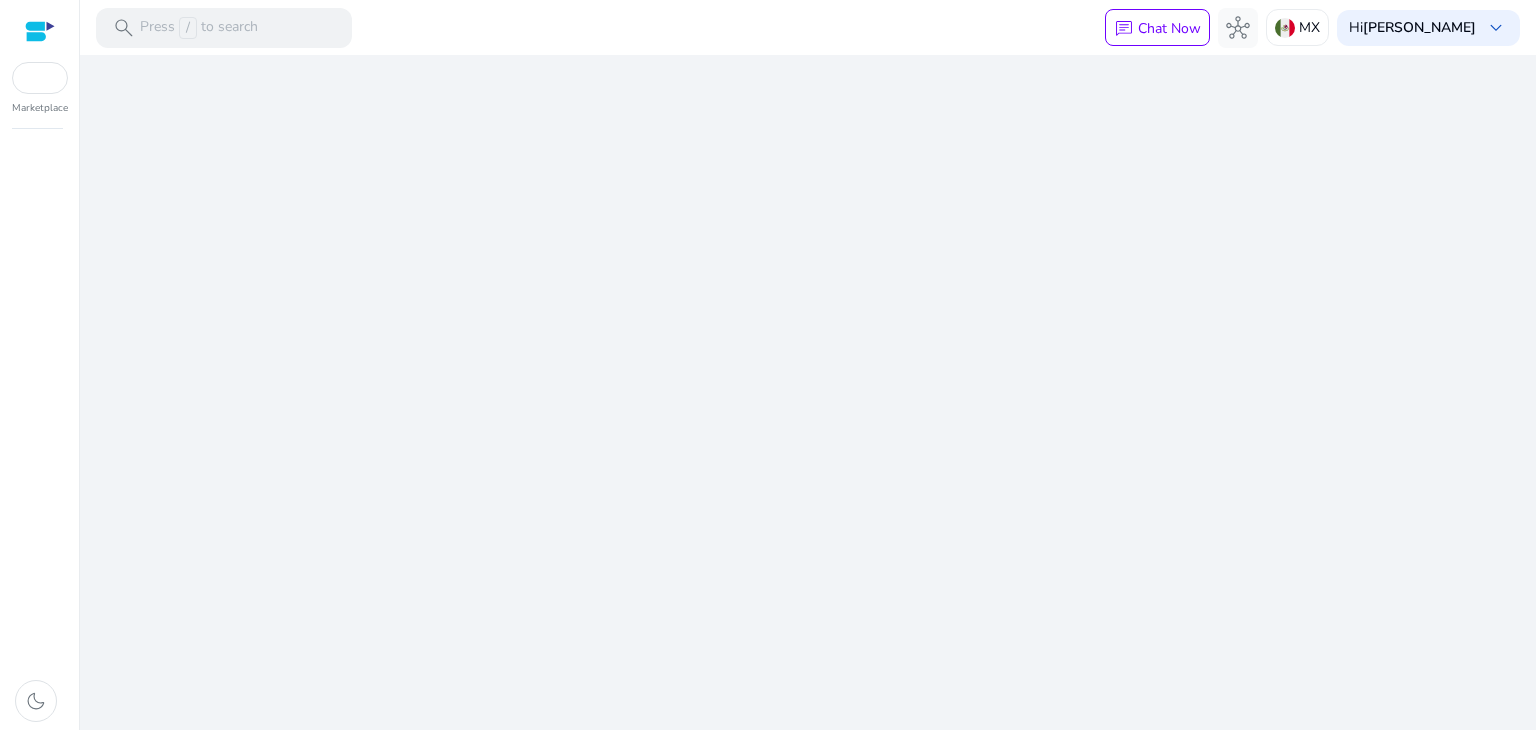 scroll, scrollTop: 0, scrollLeft: 0, axis: both 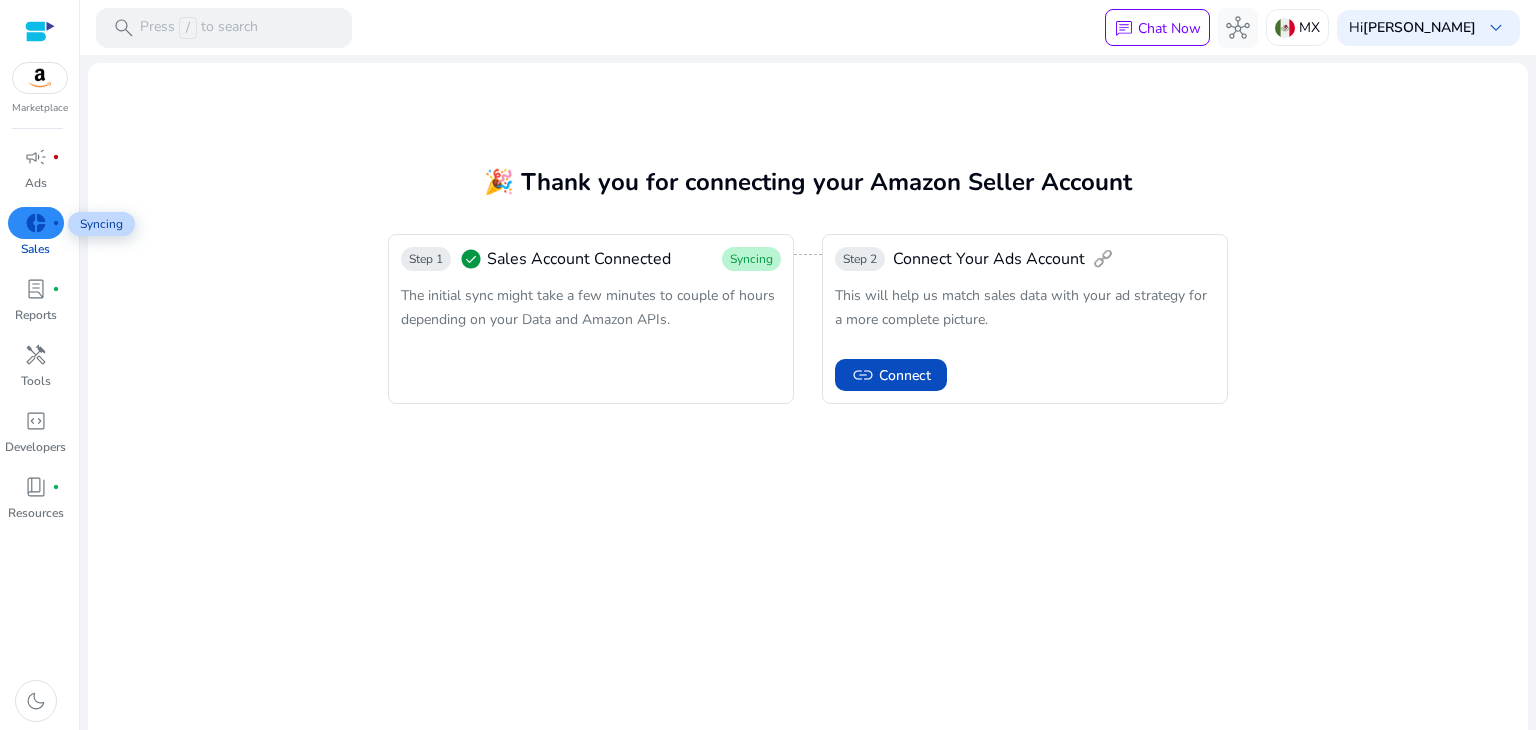 click on "donut_small" at bounding box center (36, 223) 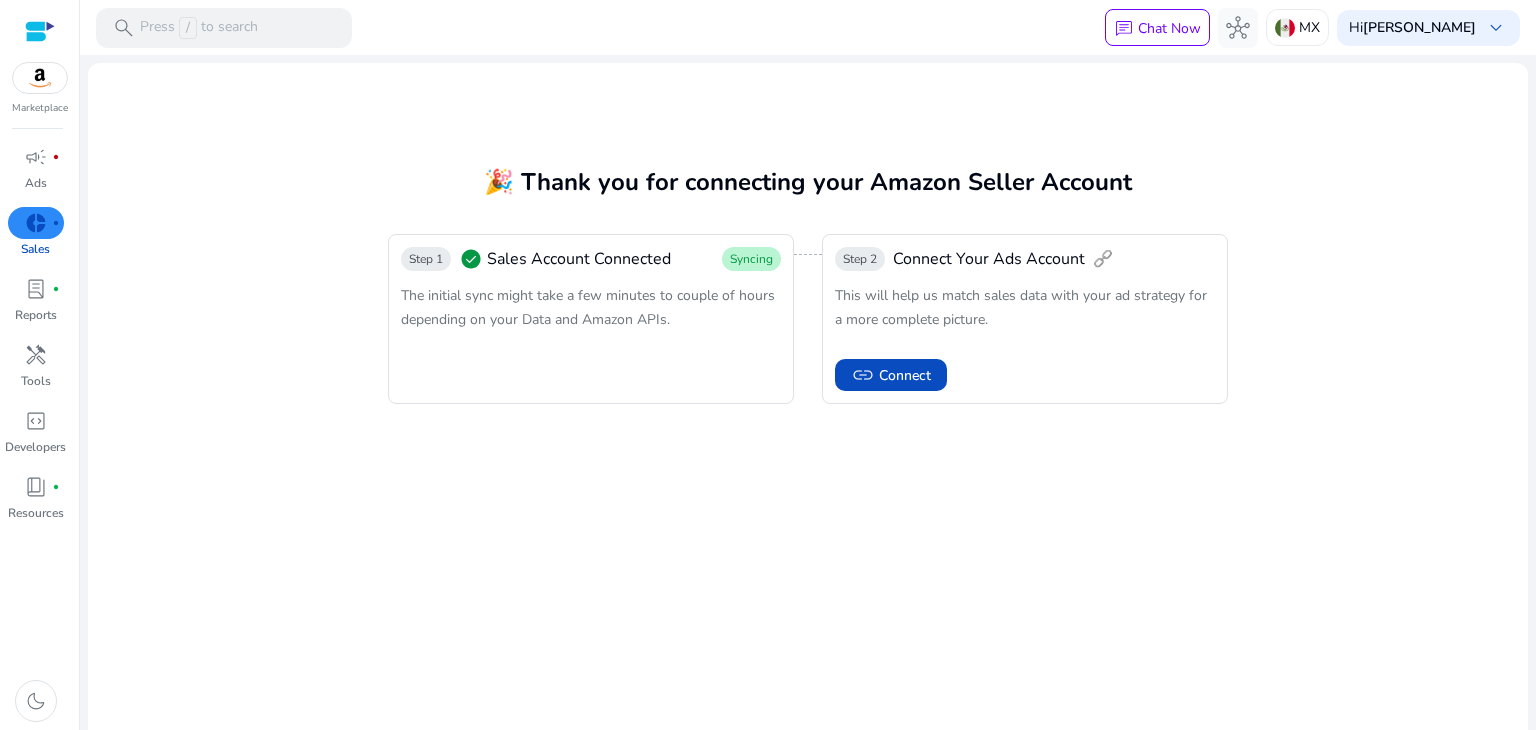 click on "Syncing" 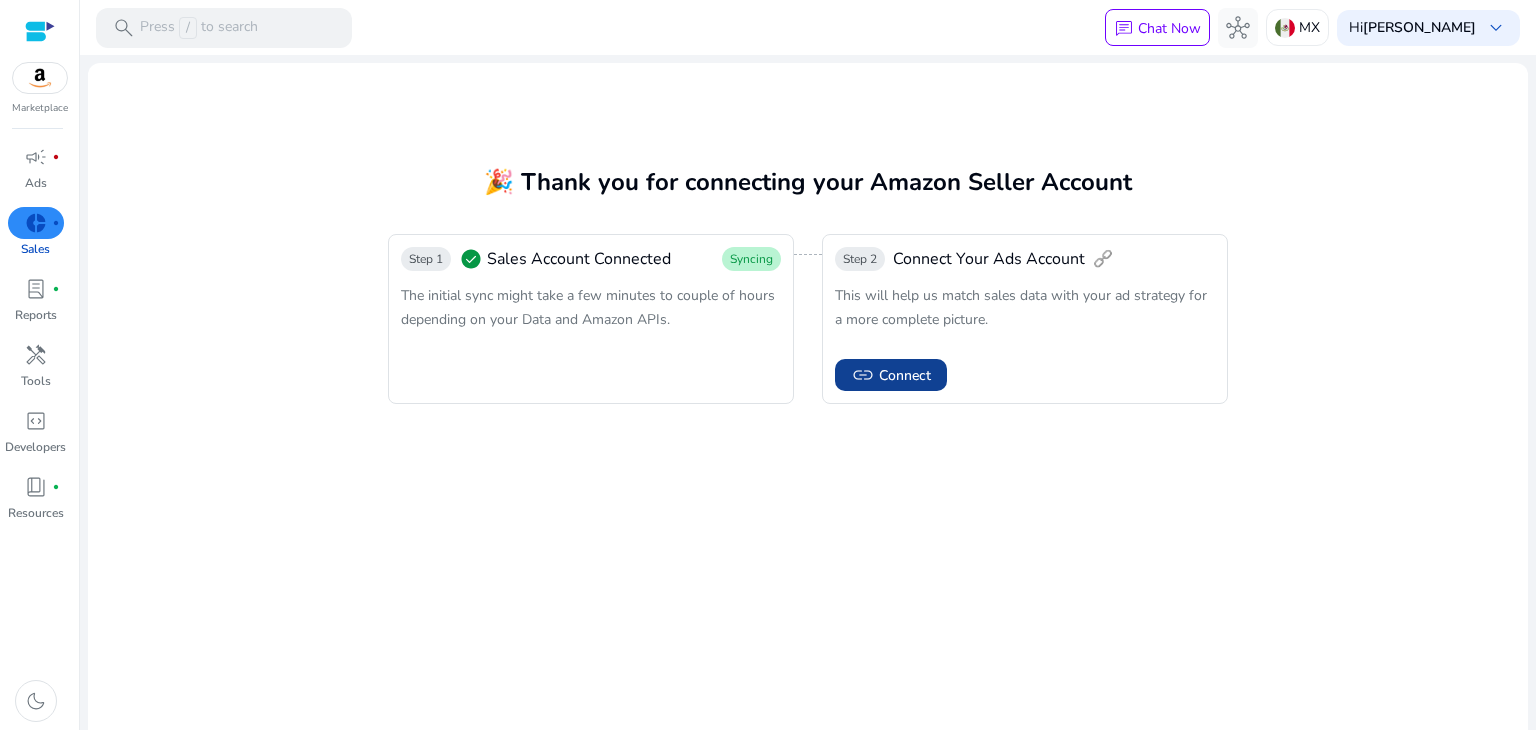 click on "Connect" 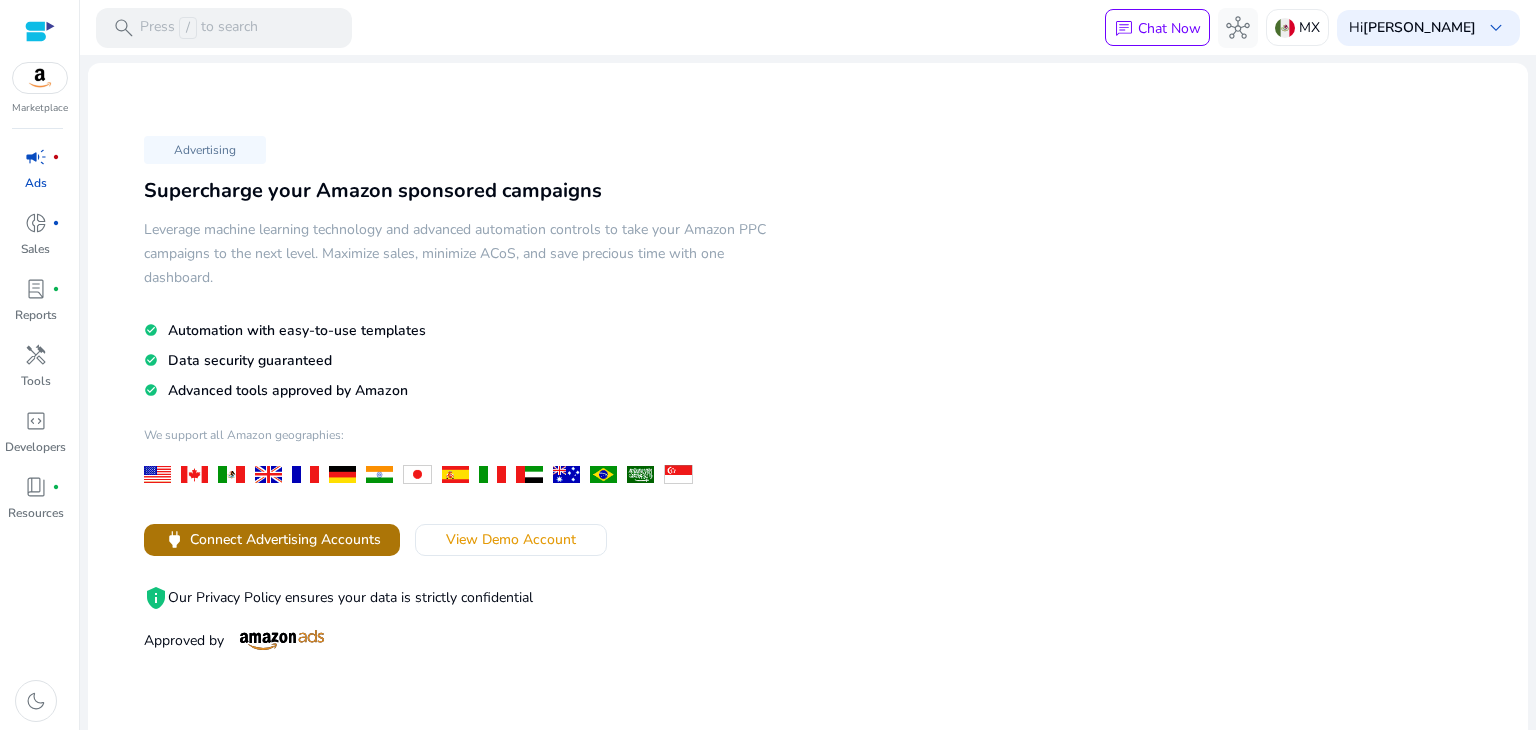 click on "Connect Advertising Accounts" 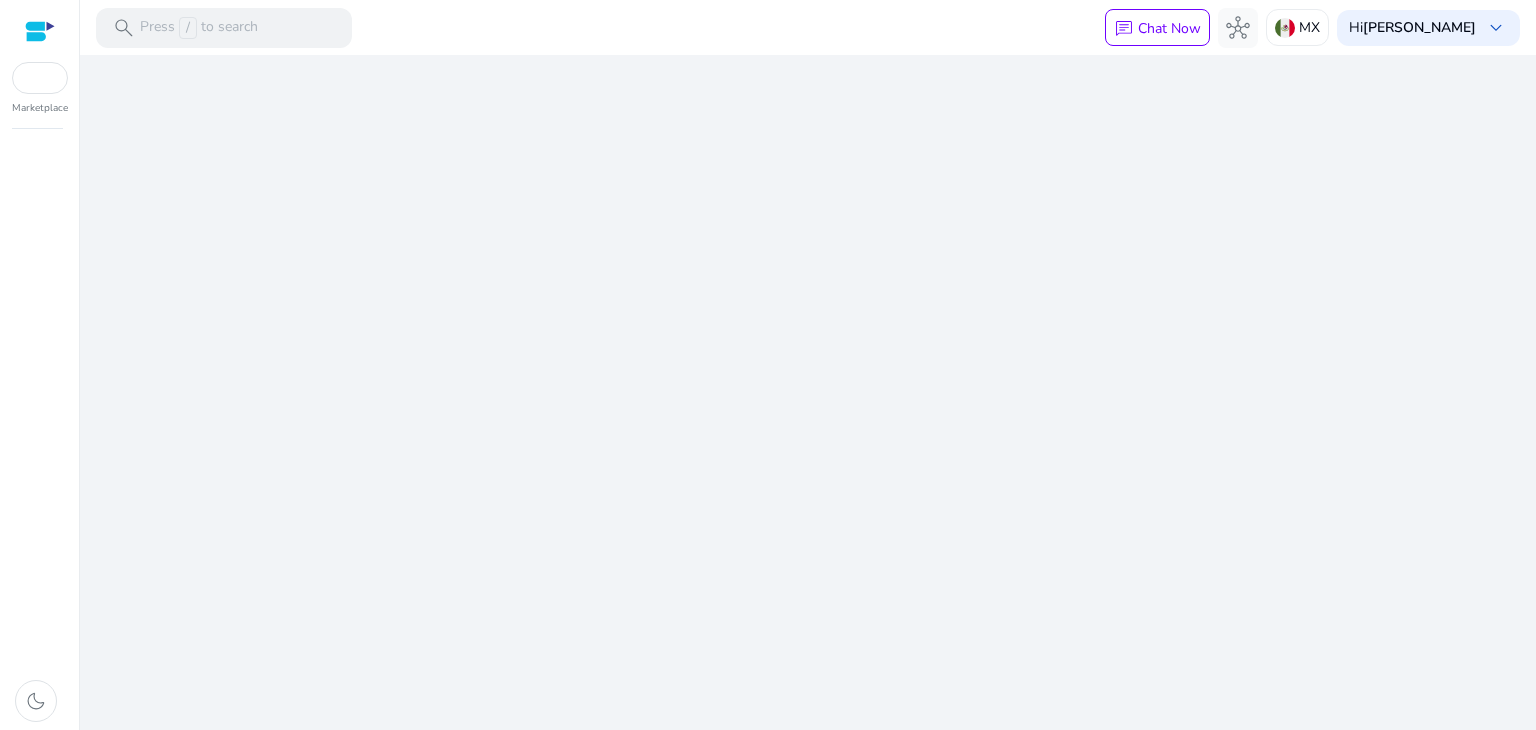 scroll, scrollTop: 0, scrollLeft: 0, axis: both 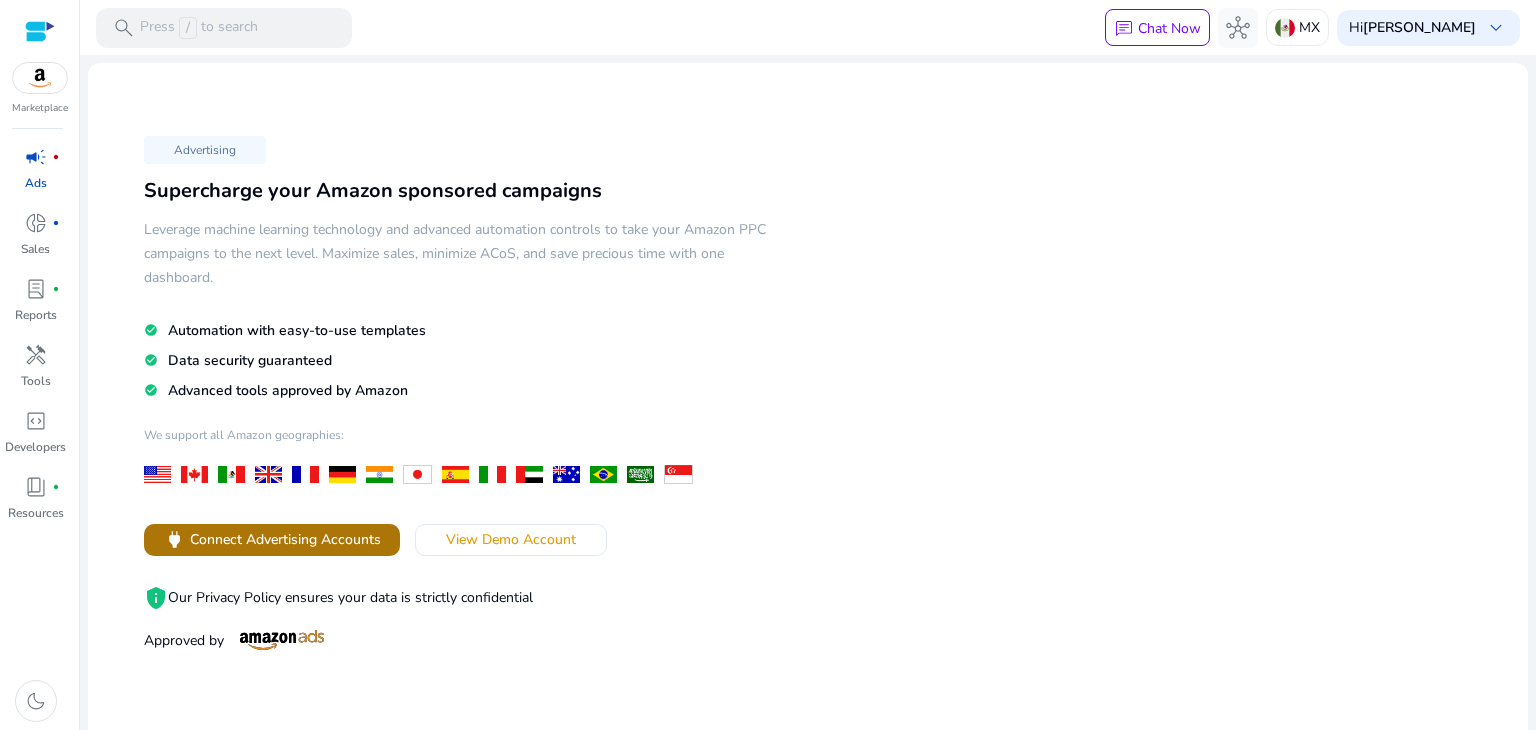 click on "Connect Advertising Accounts" 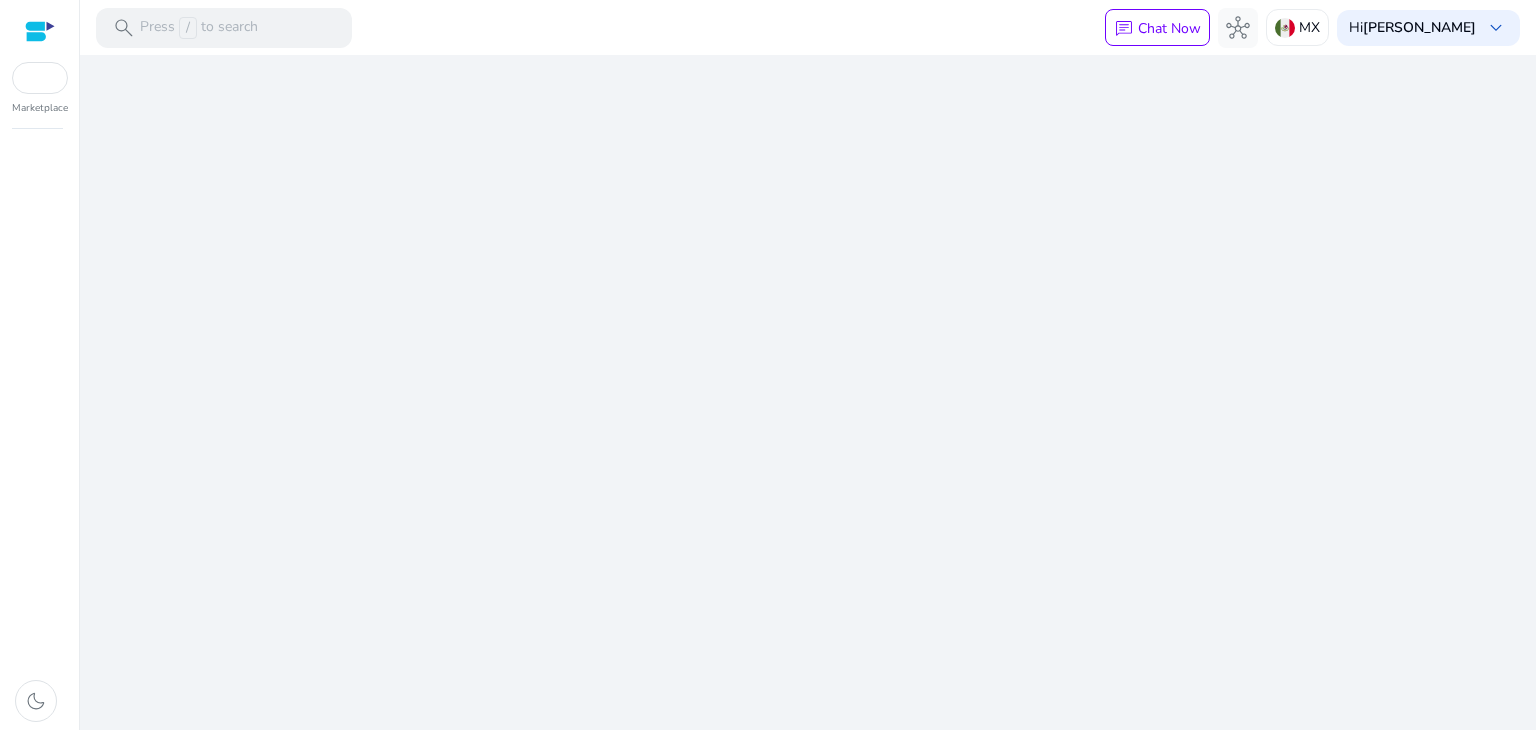 scroll, scrollTop: 0, scrollLeft: 0, axis: both 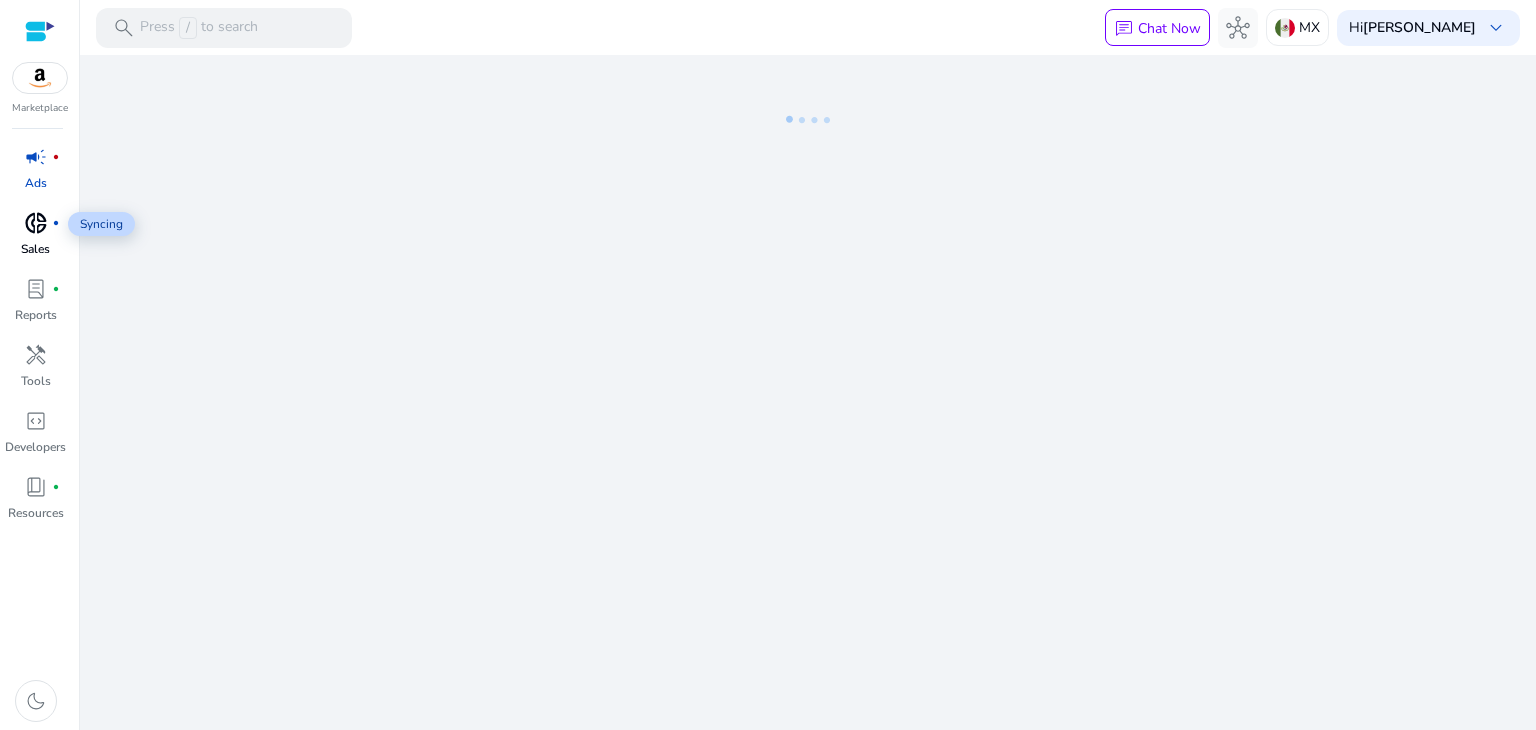 click on "donut_small" at bounding box center [36, 223] 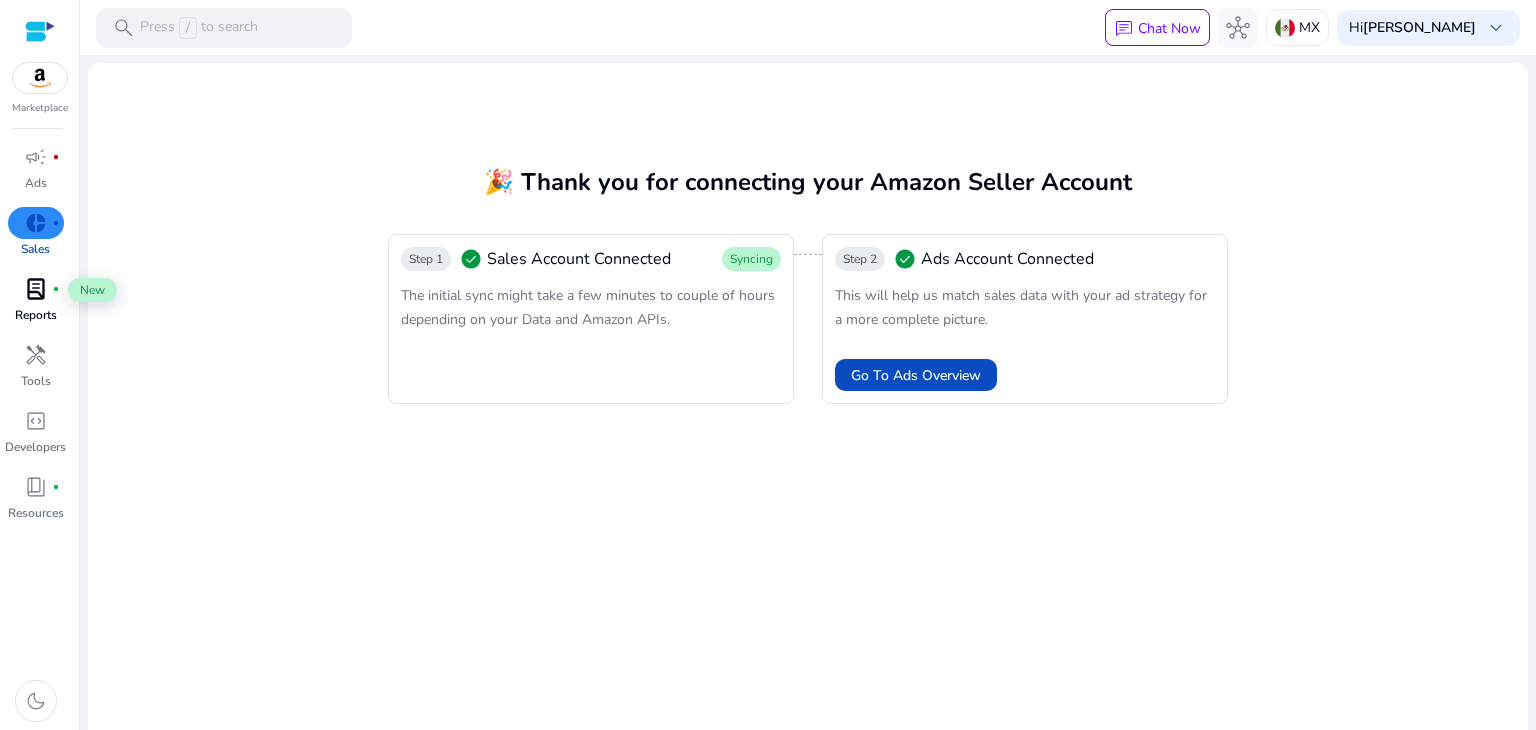 click on "lab_profile" at bounding box center (36, 289) 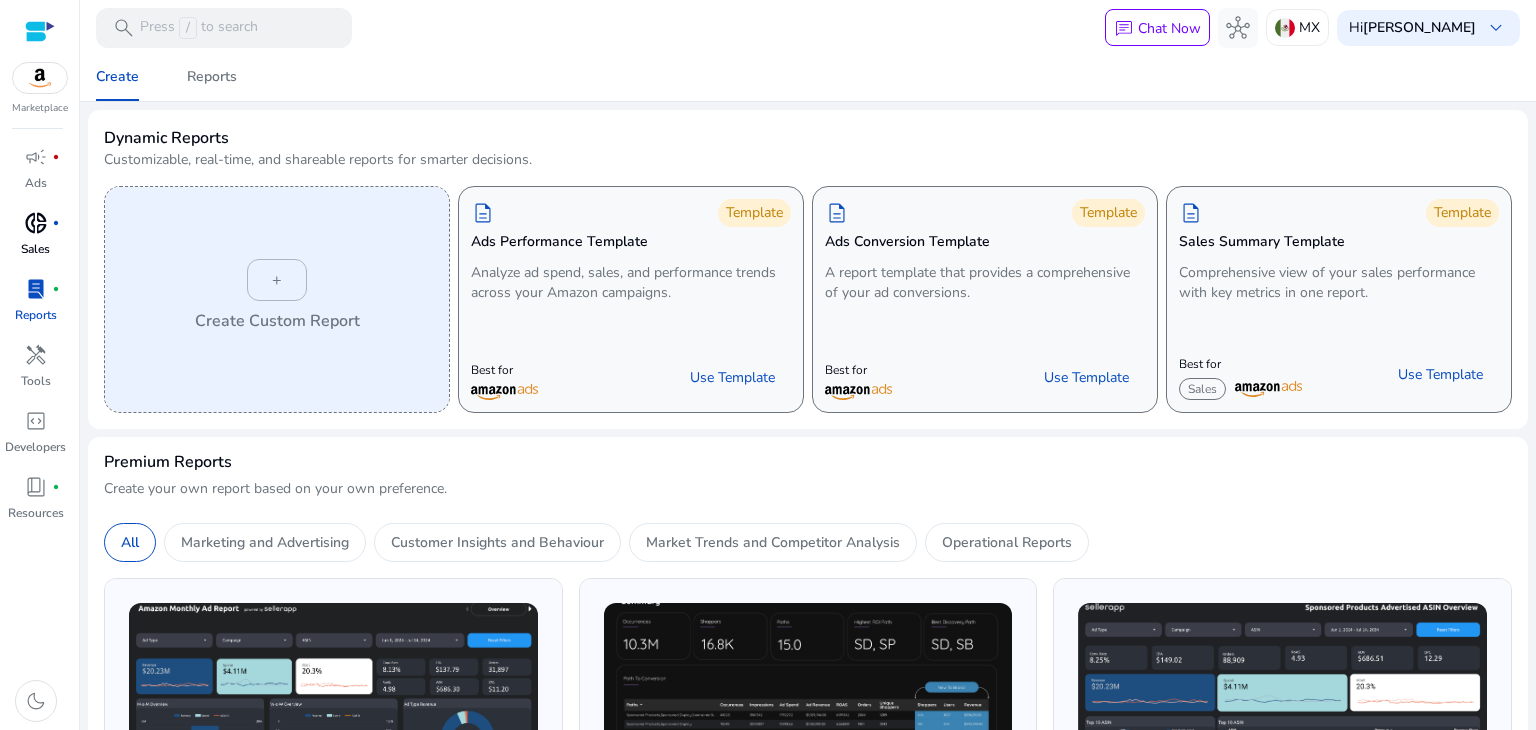 scroll, scrollTop: 0, scrollLeft: 0, axis: both 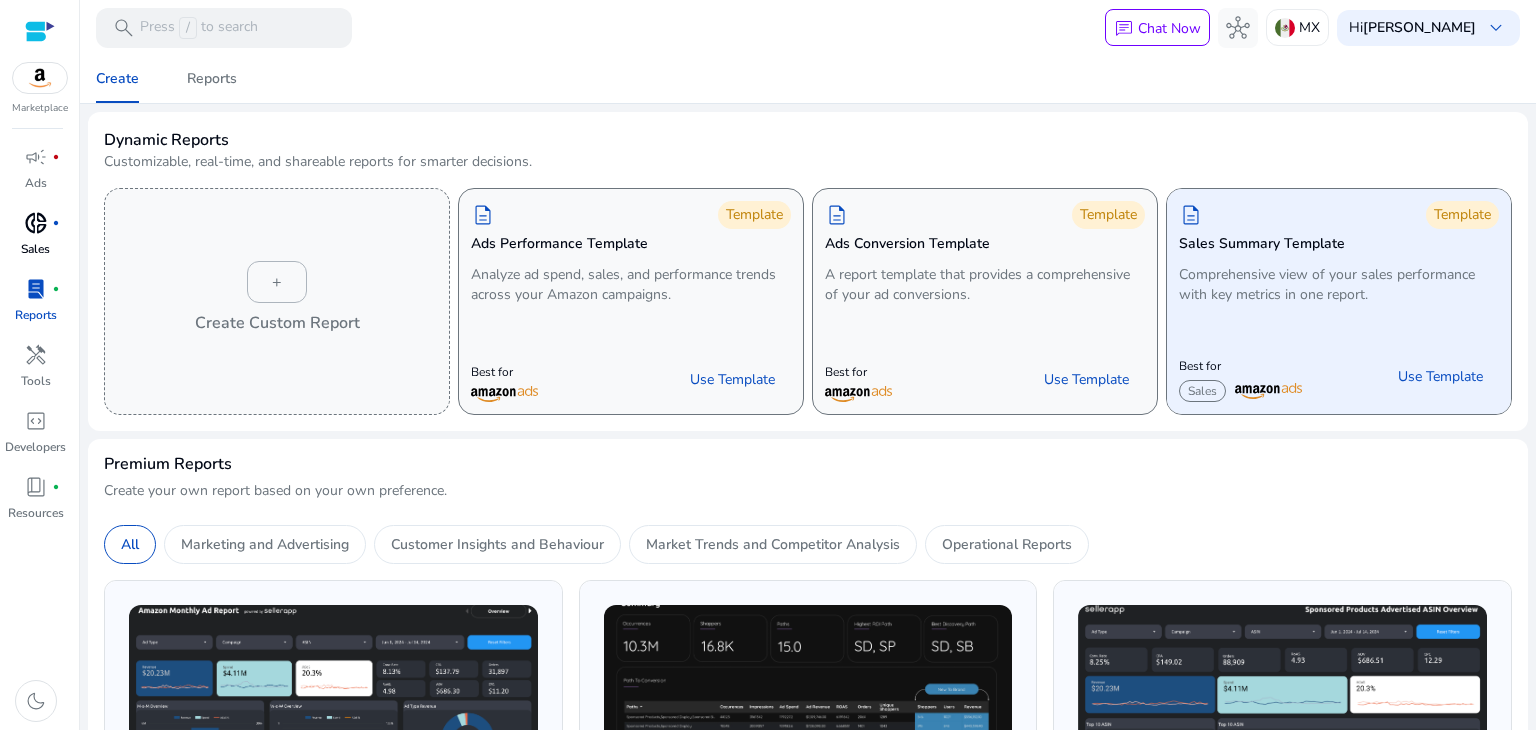 click on "Comprehensive view of your sales performance with key metrics in one report." 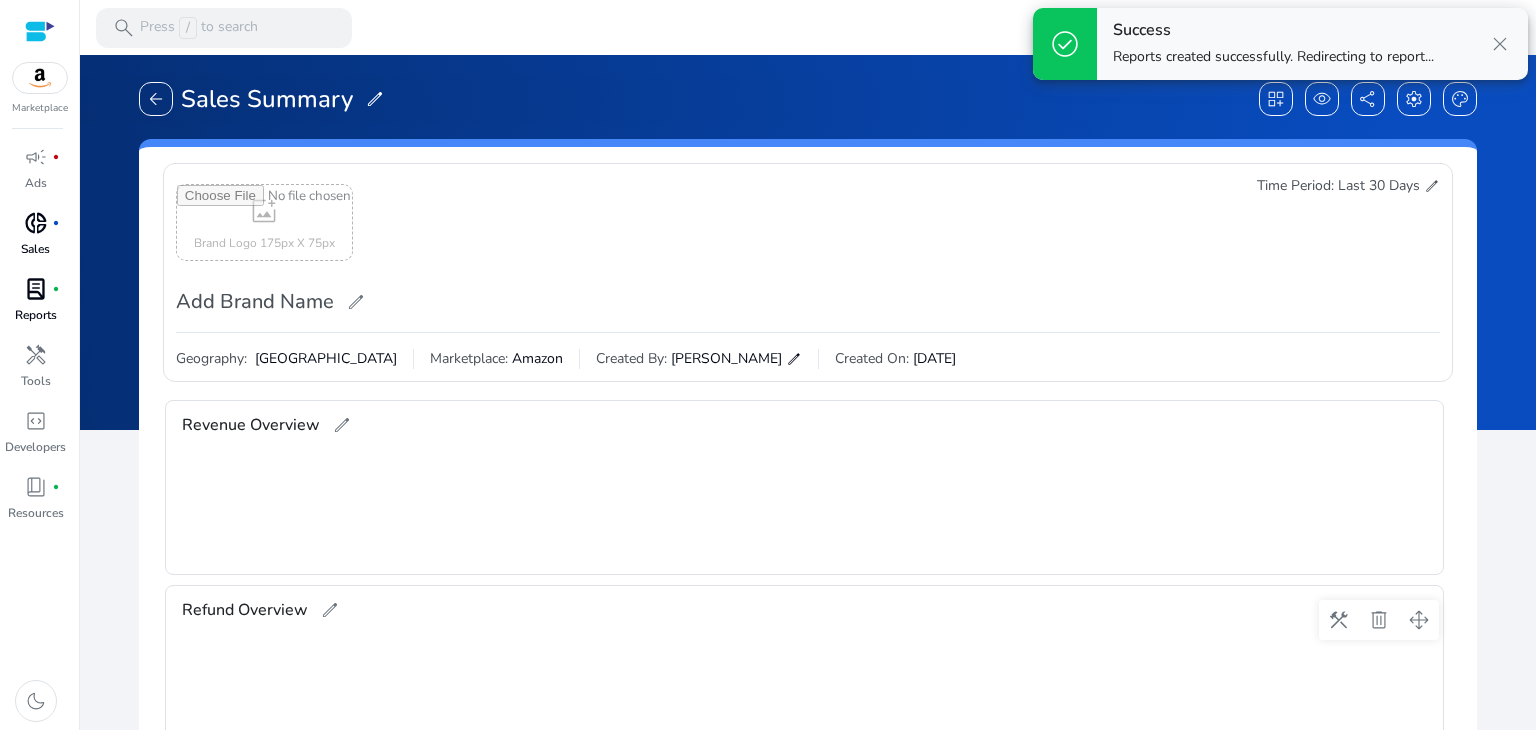 scroll, scrollTop: 388, scrollLeft: 0, axis: vertical 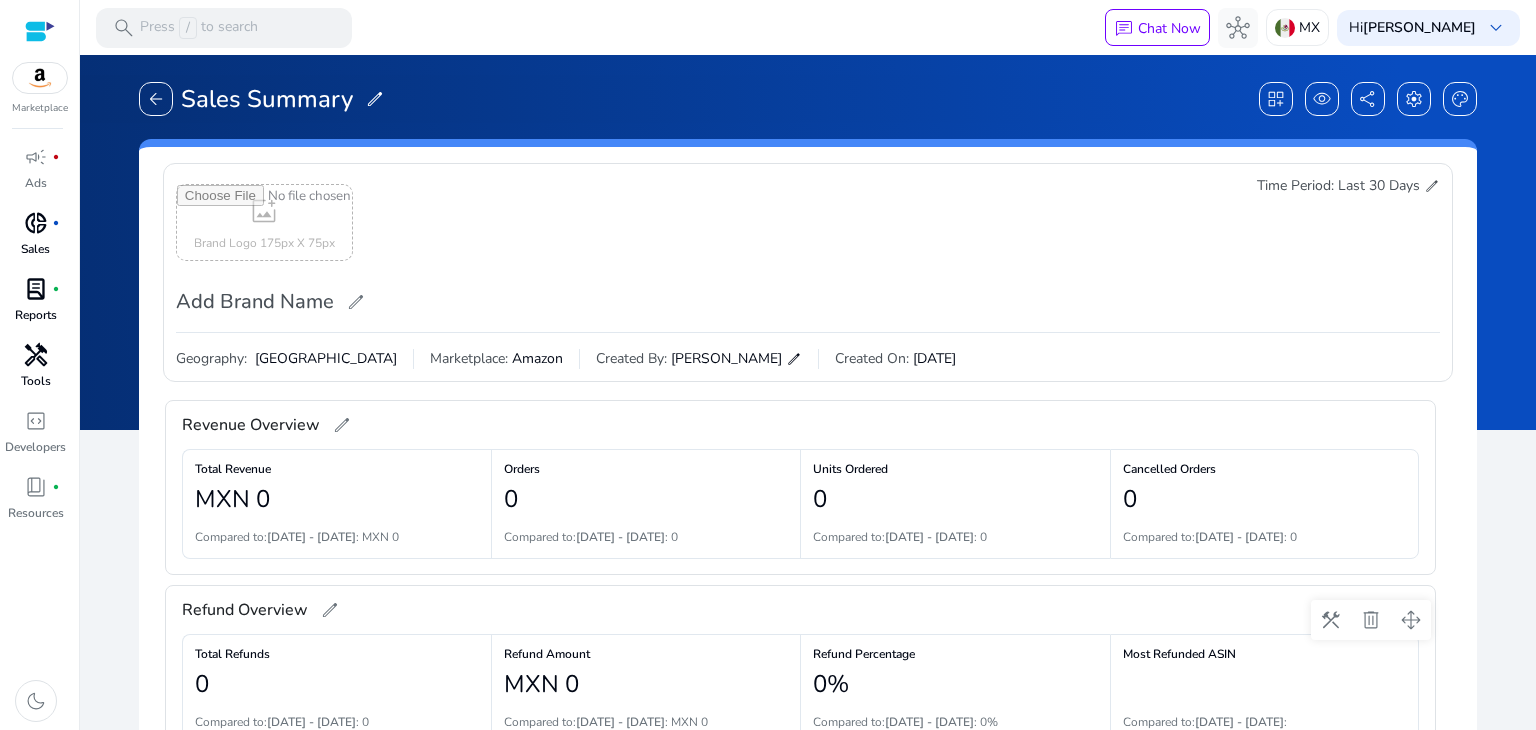 click on "Tools" at bounding box center [36, 381] 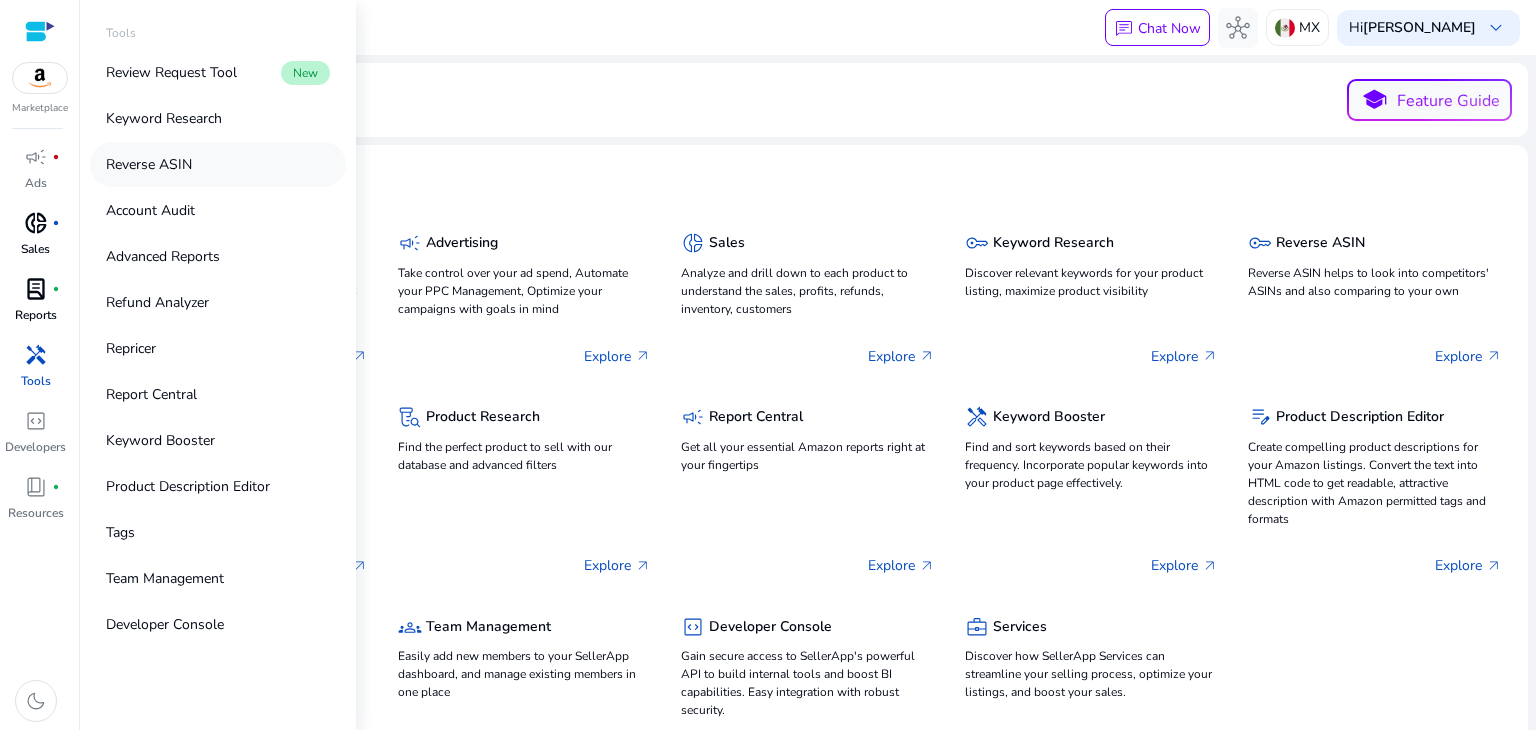 click on "Reverse ASIN" at bounding box center (218, 164) 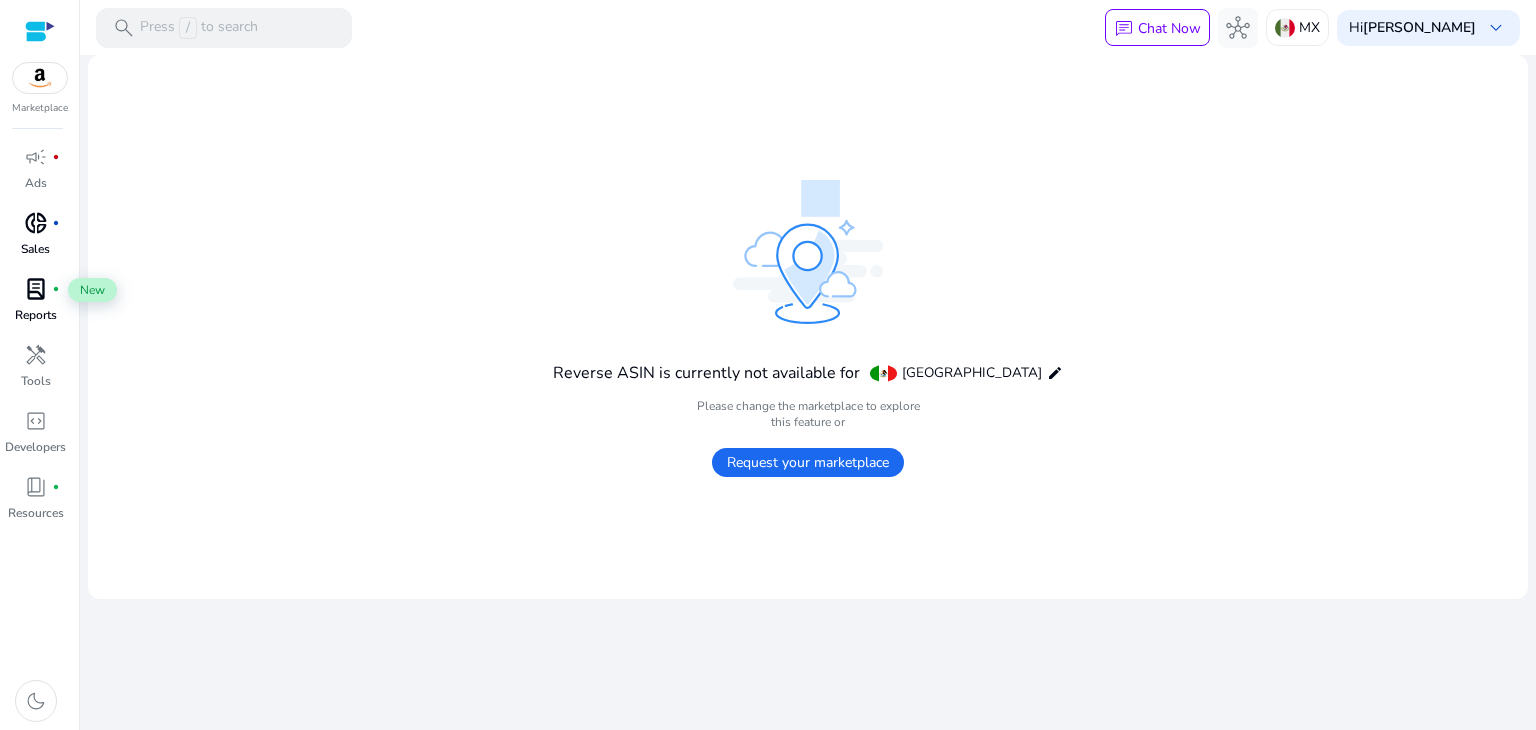 click on "lab_profile" at bounding box center (36, 289) 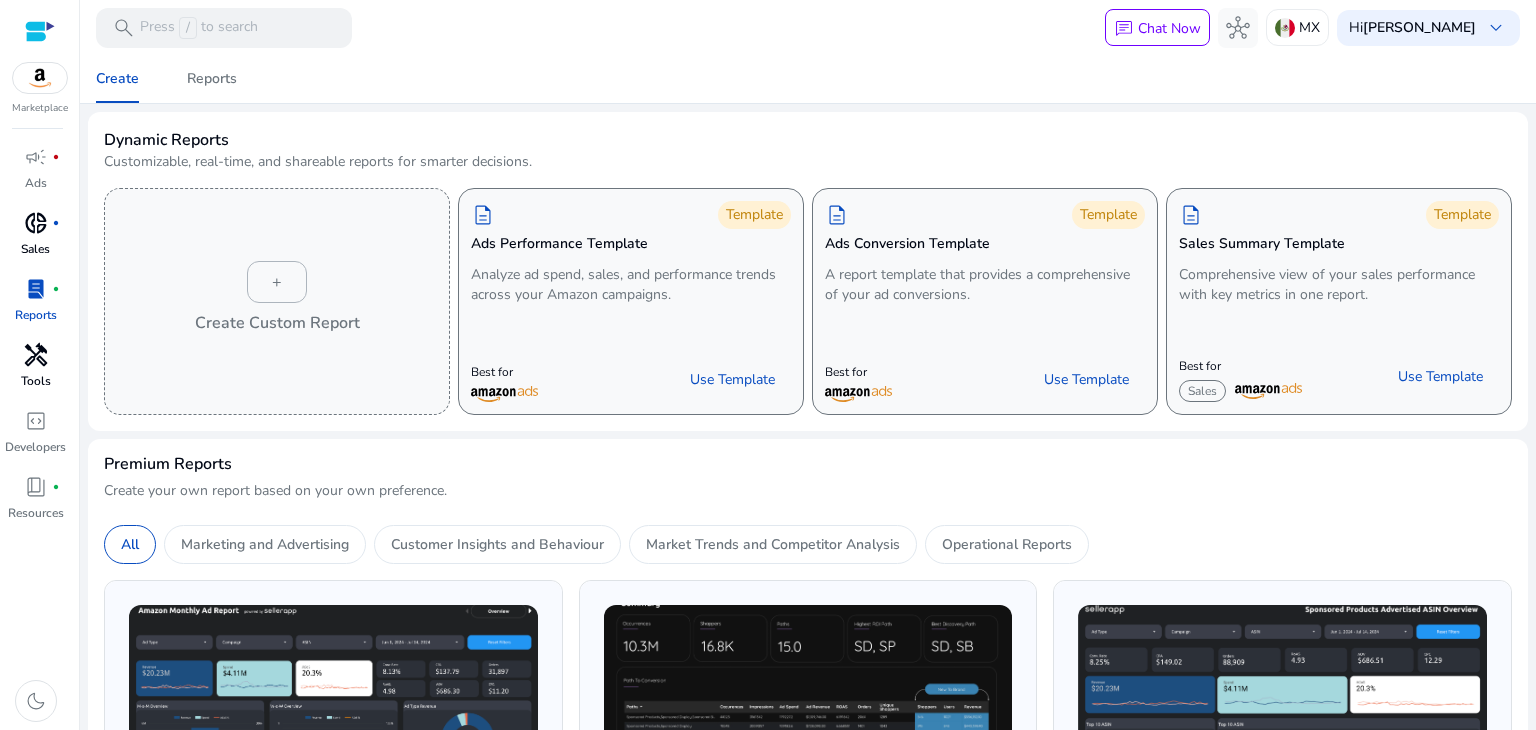 click on "Tools" at bounding box center (36, 381) 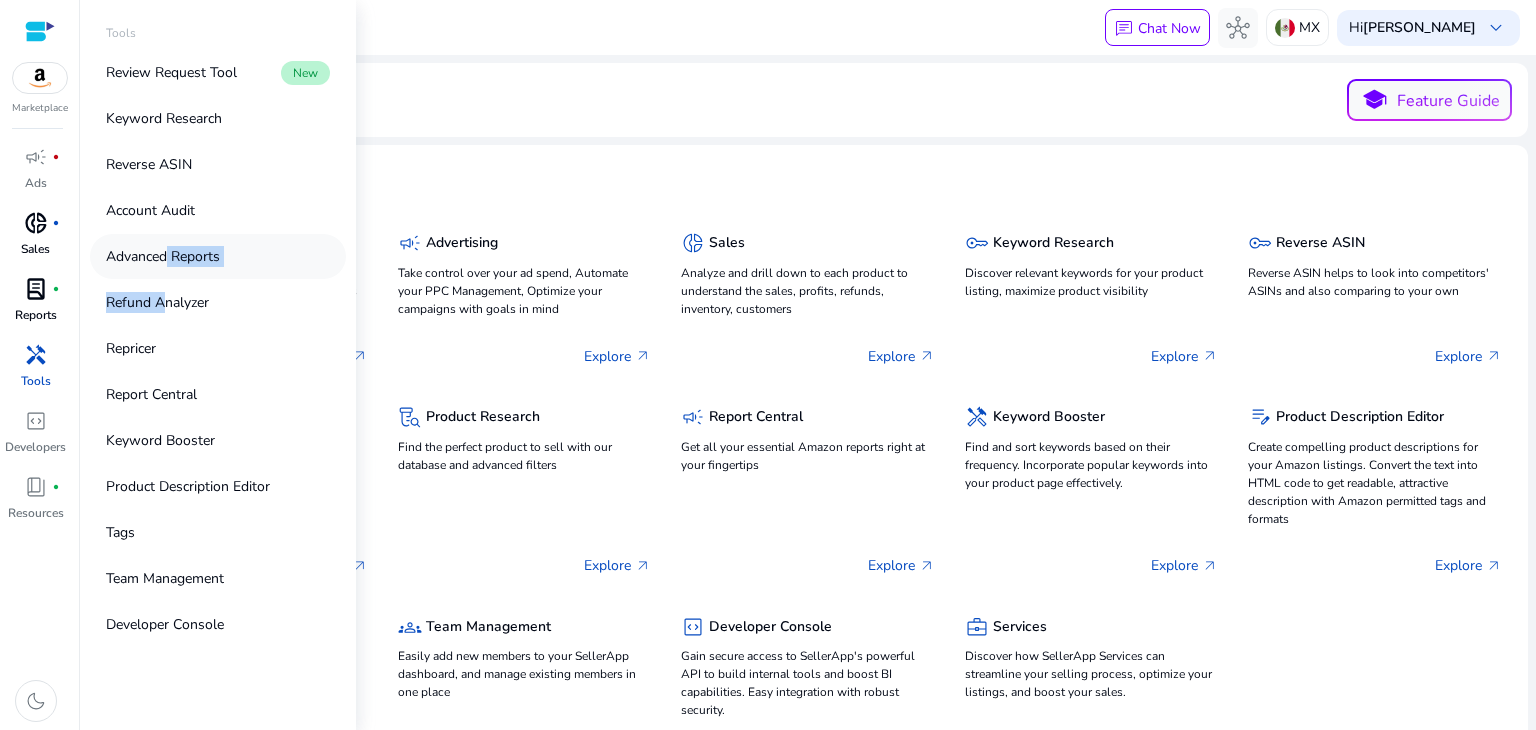 drag, startPoint x: 155, startPoint y: 295, endPoint x: 164, endPoint y: 253, distance: 42.953465 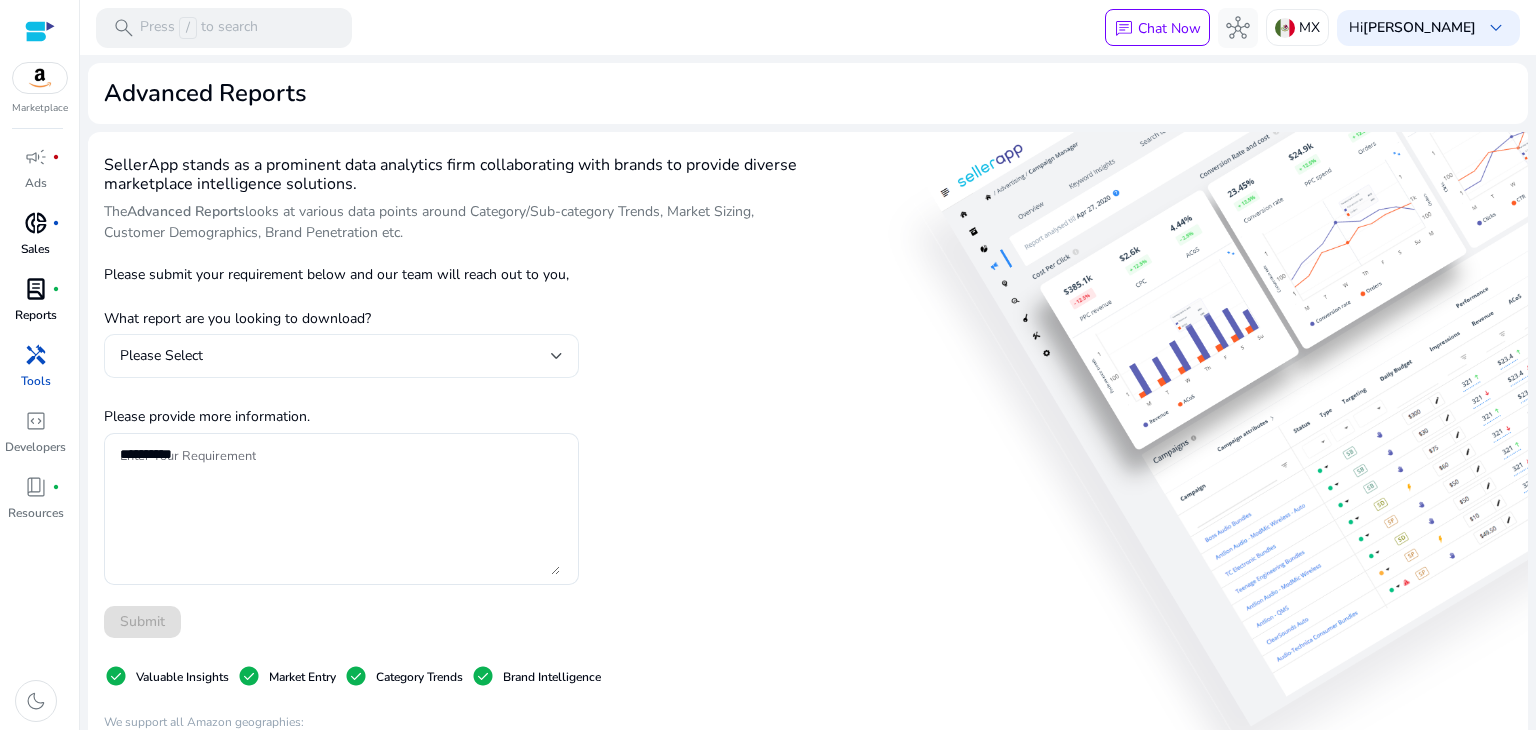 click on "Please Select" 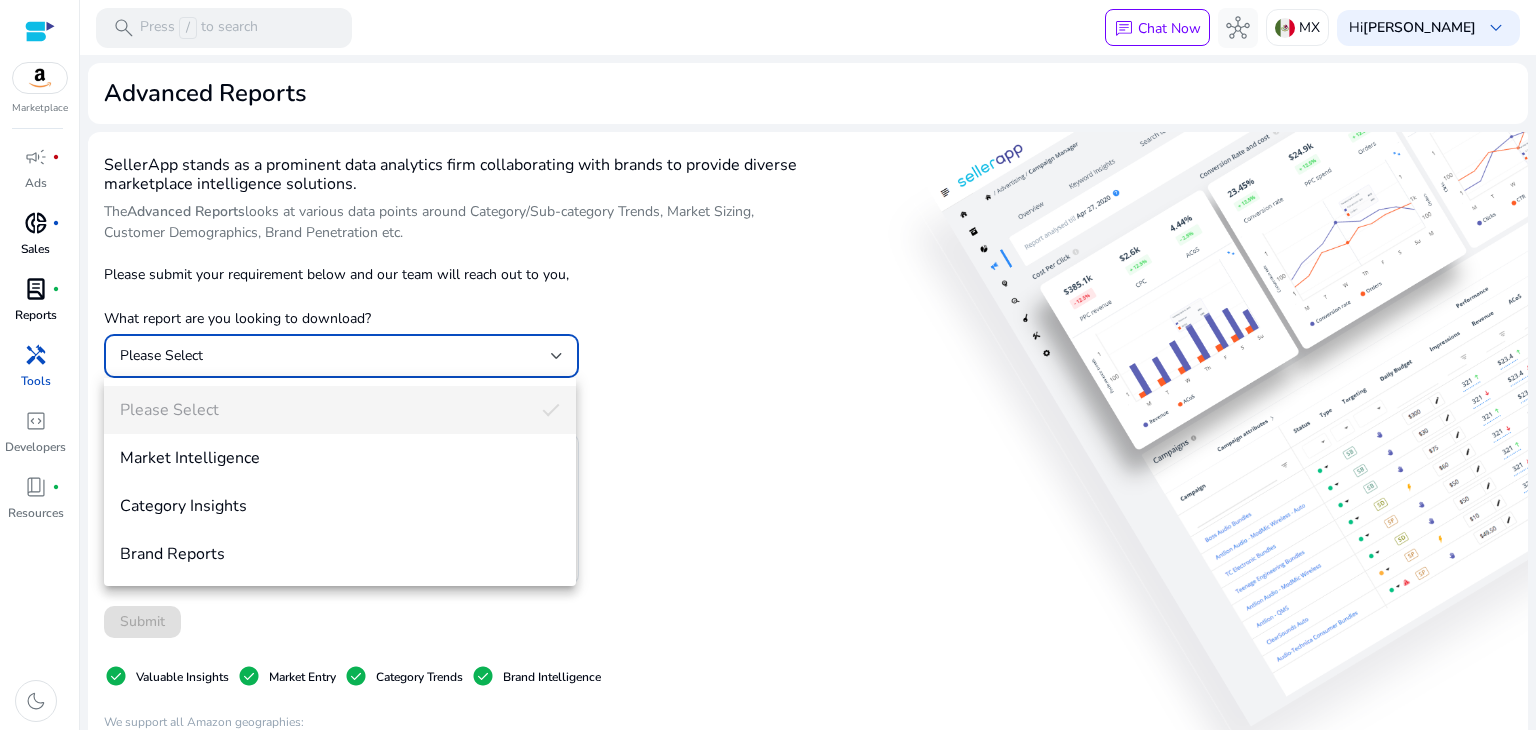 click at bounding box center (768, 365) 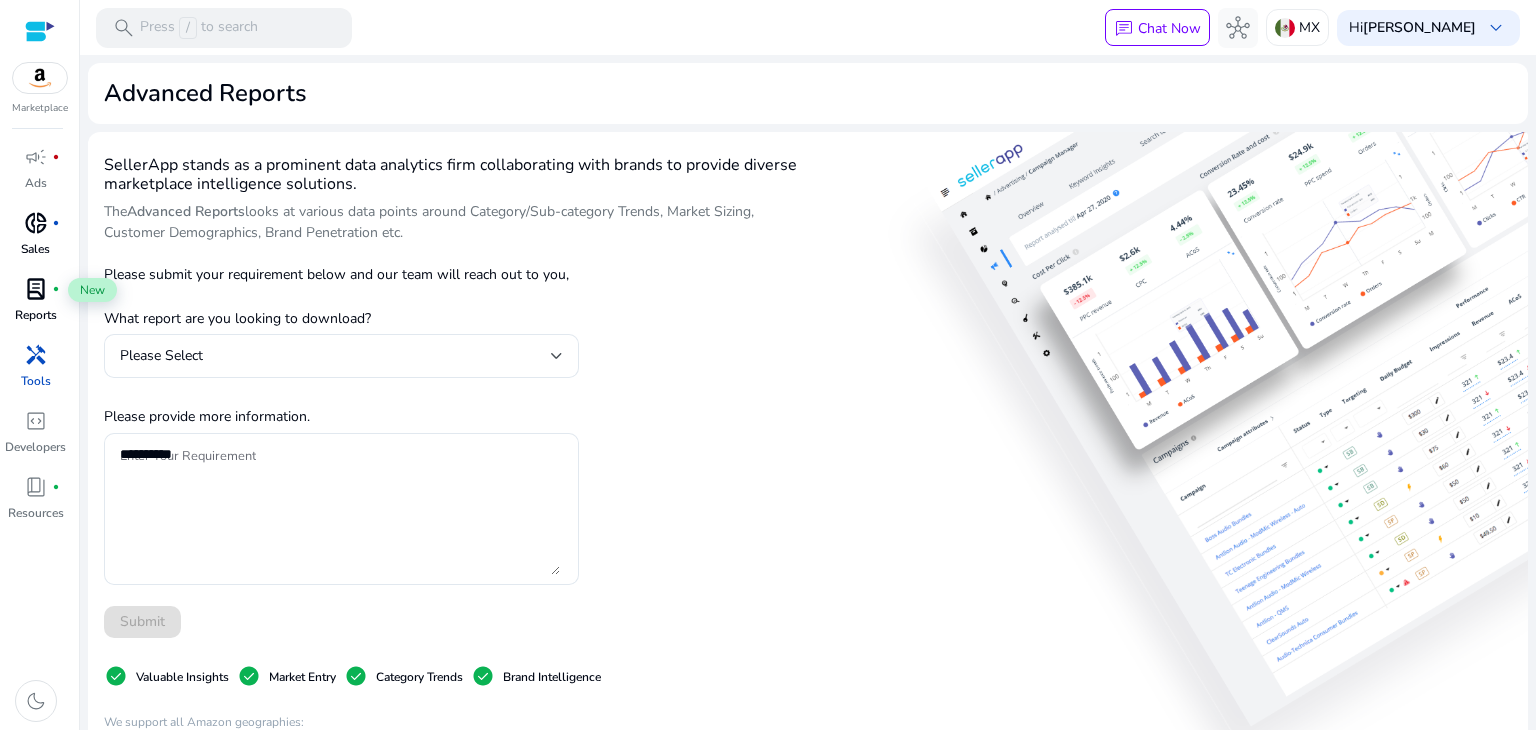 click on "lab_profile   fiber_manual_record" at bounding box center [36, 289] 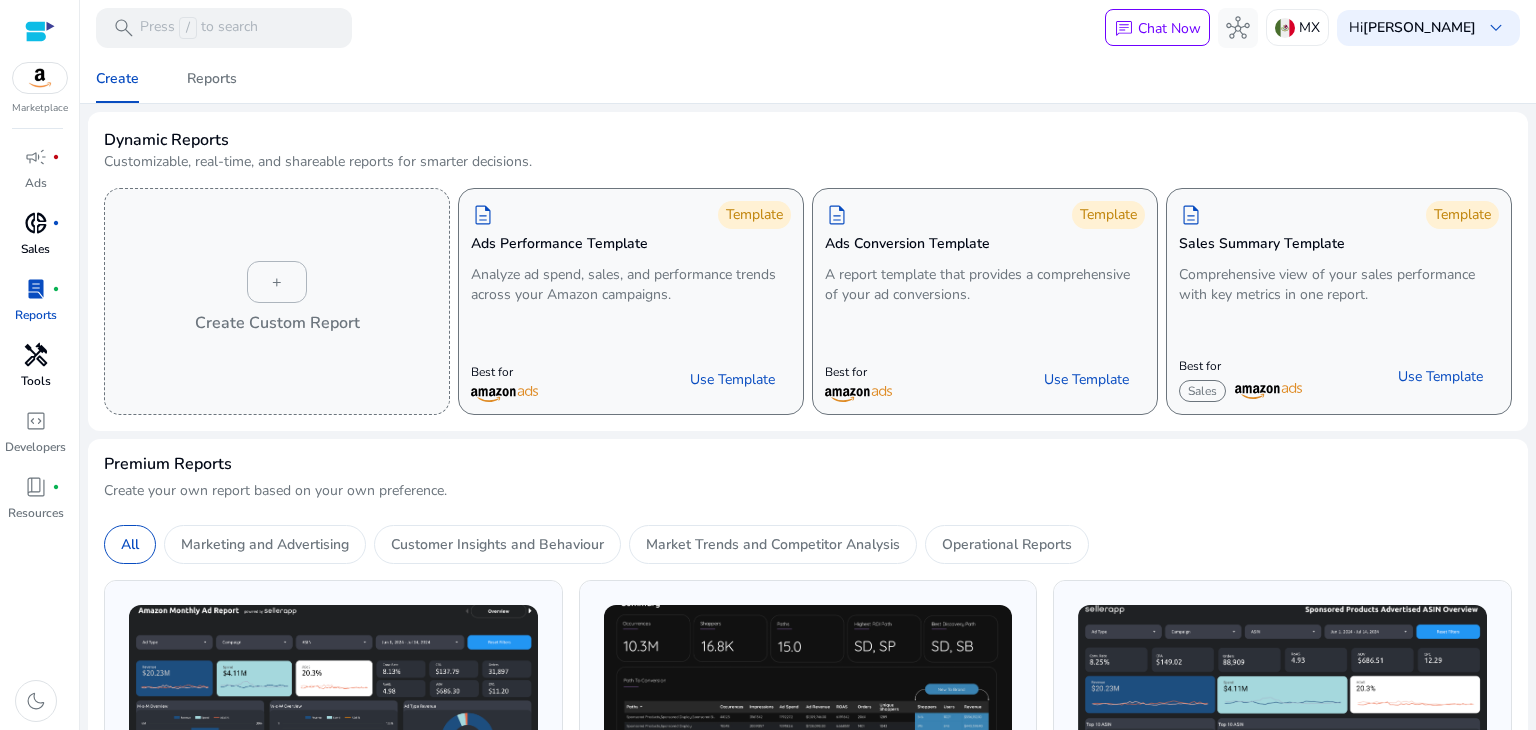 click on "Tools" at bounding box center [36, 381] 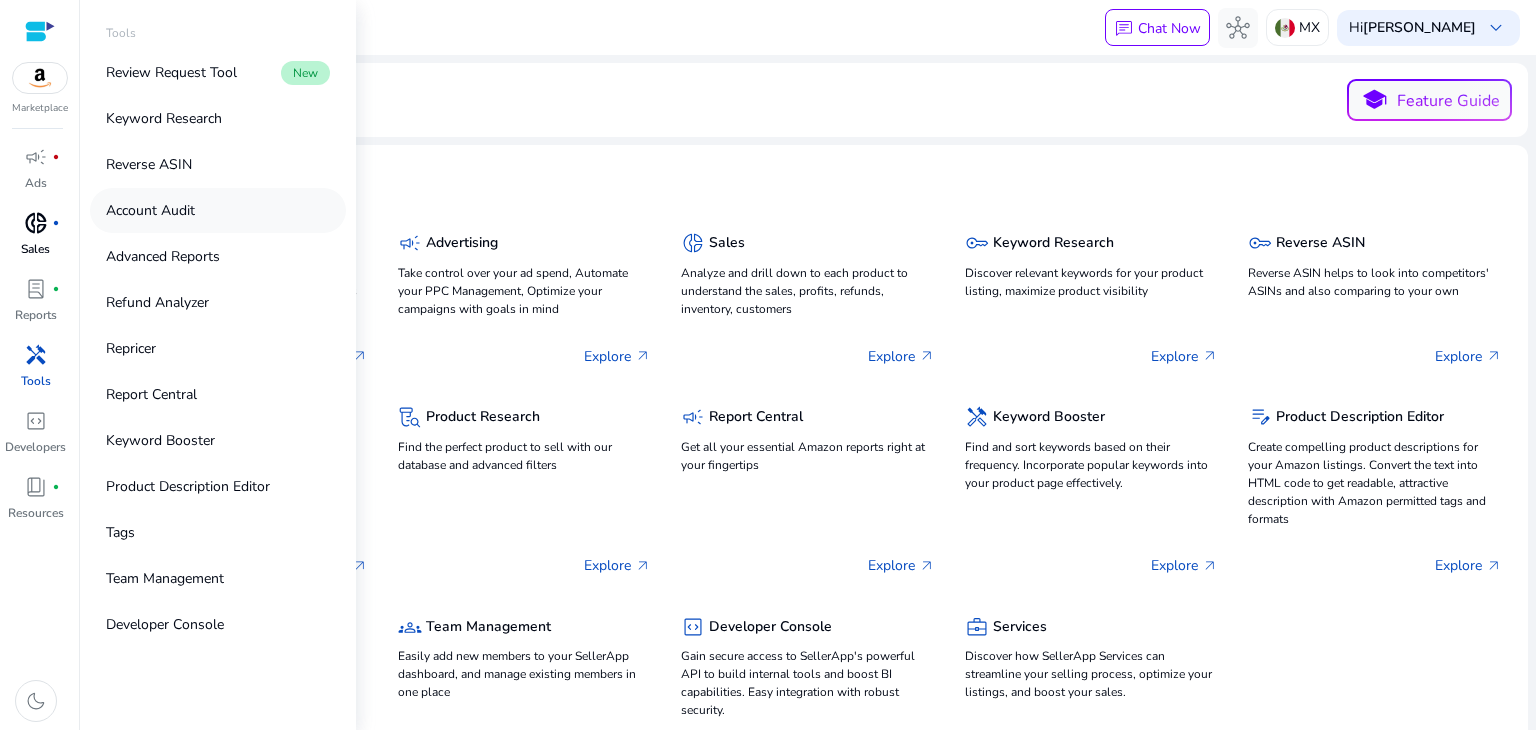 click on "Account Audit" at bounding box center (150, 210) 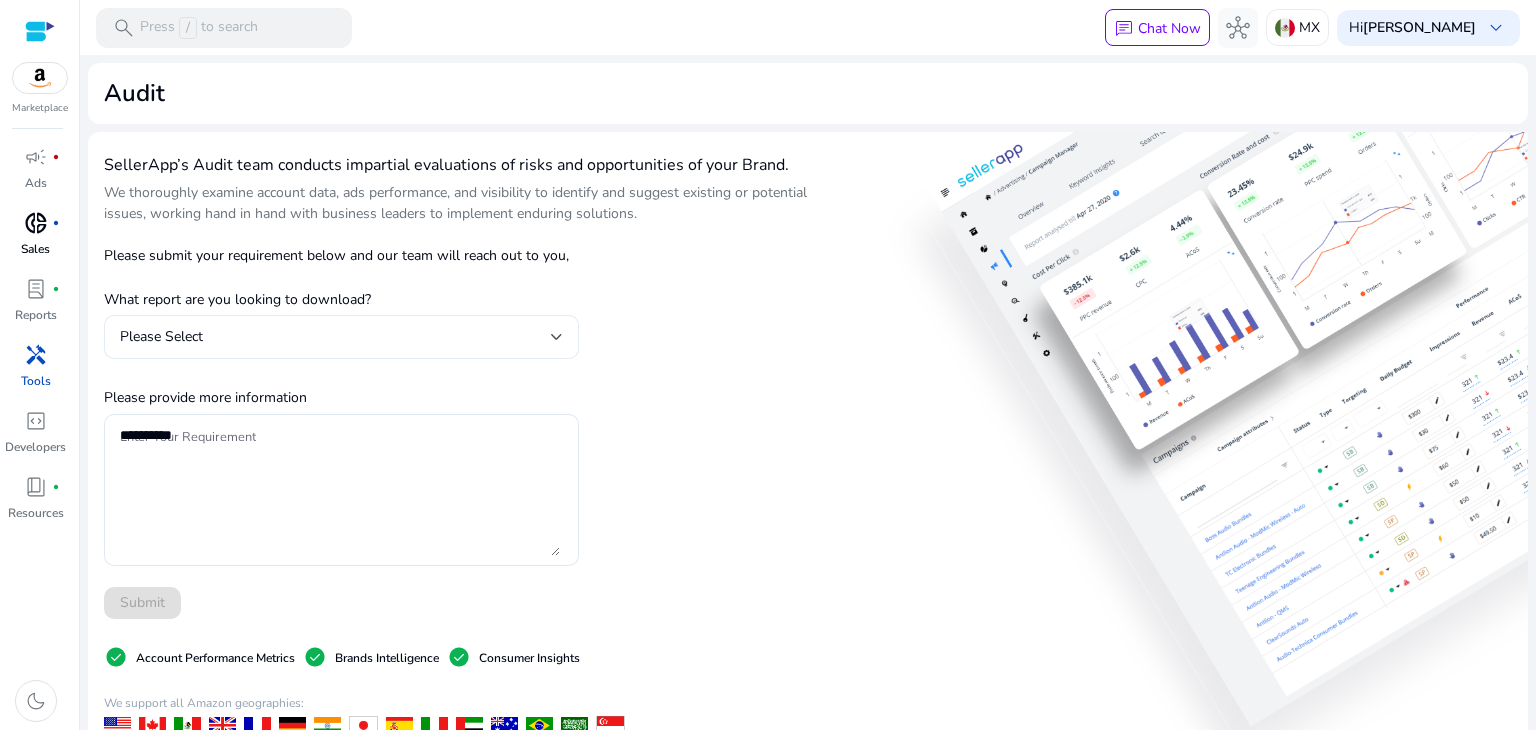 click on "Please Select" 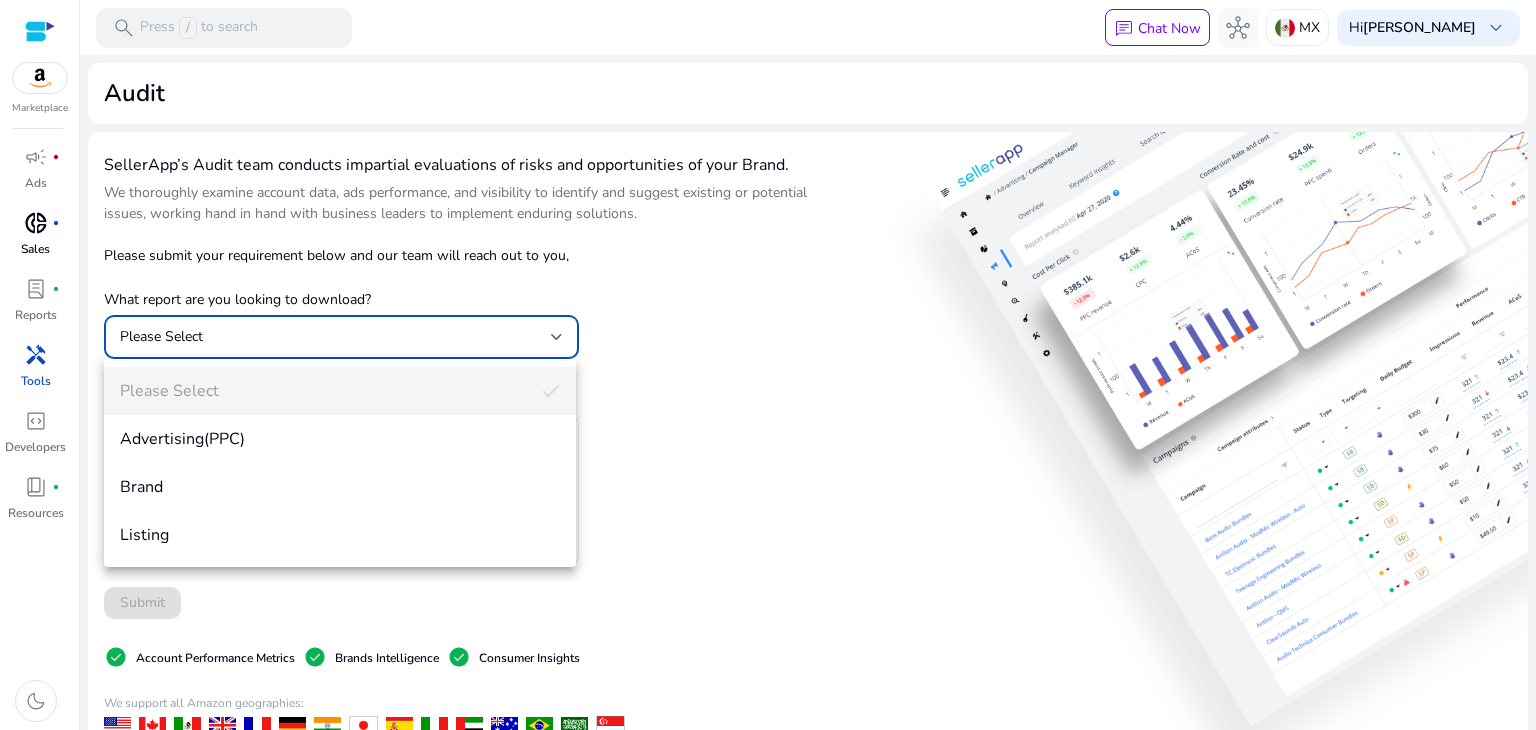 click at bounding box center (768, 365) 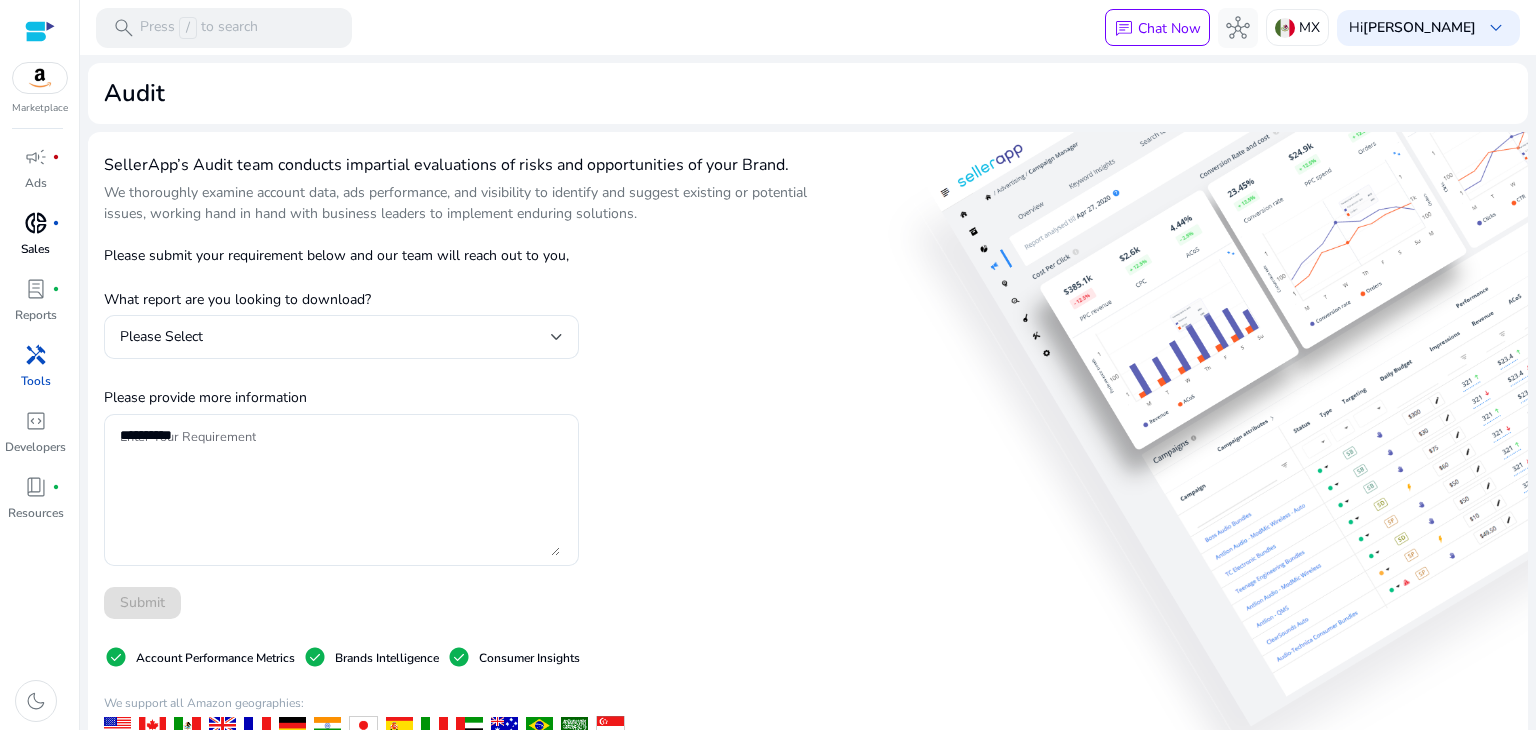 click on "Tools" at bounding box center [36, 381] 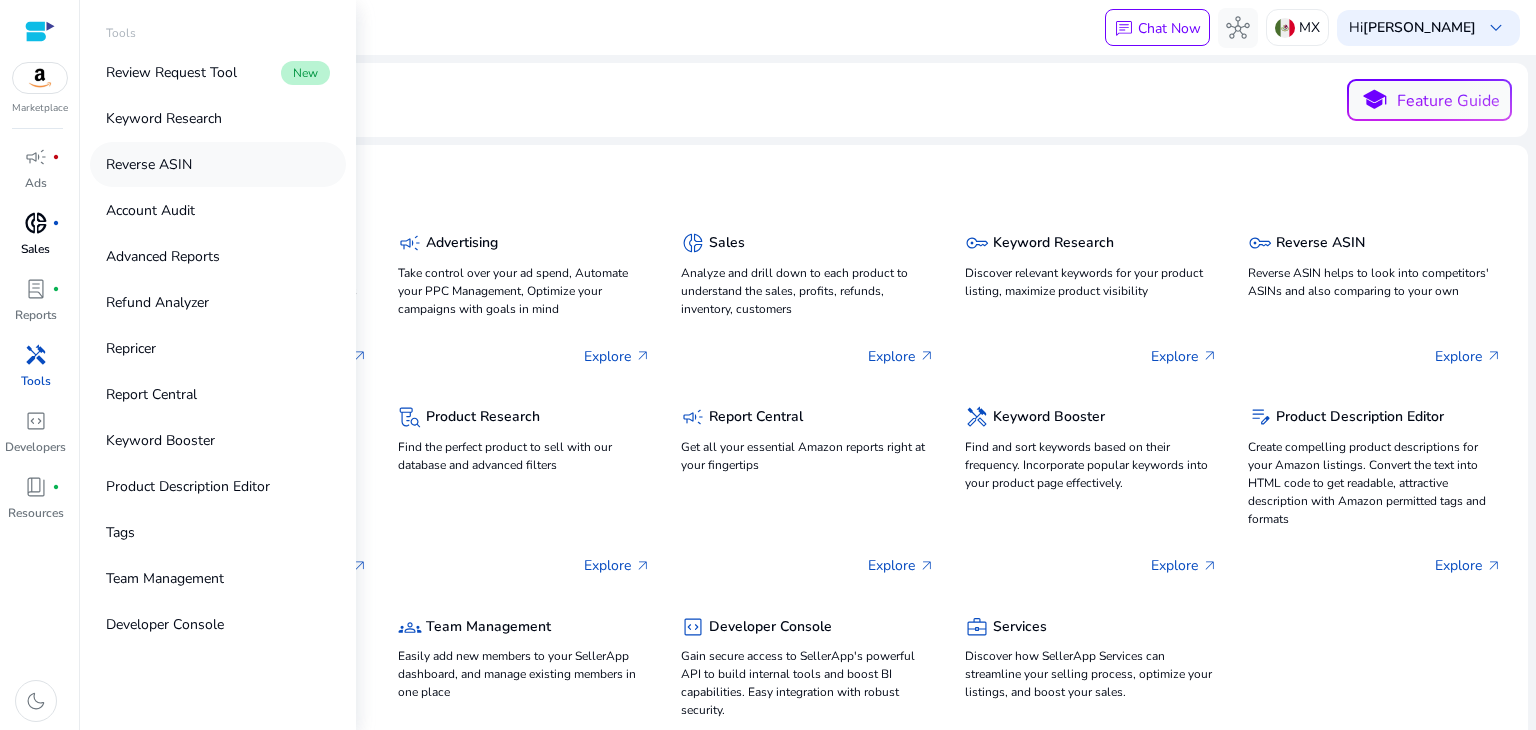 click on "Reverse ASIN" at bounding box center [149, 164] 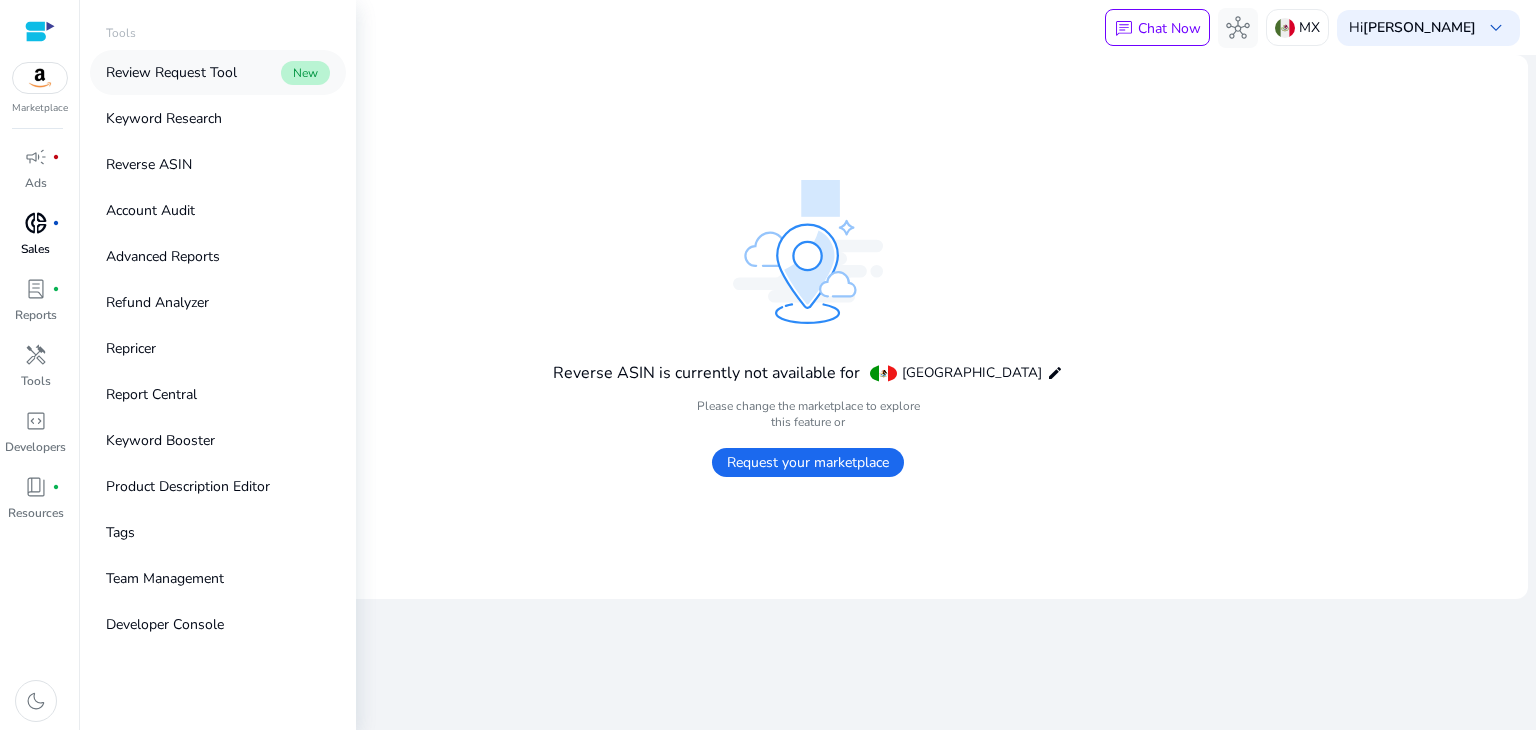 click on "Review Request Tool" at bounding box center [171, 72] 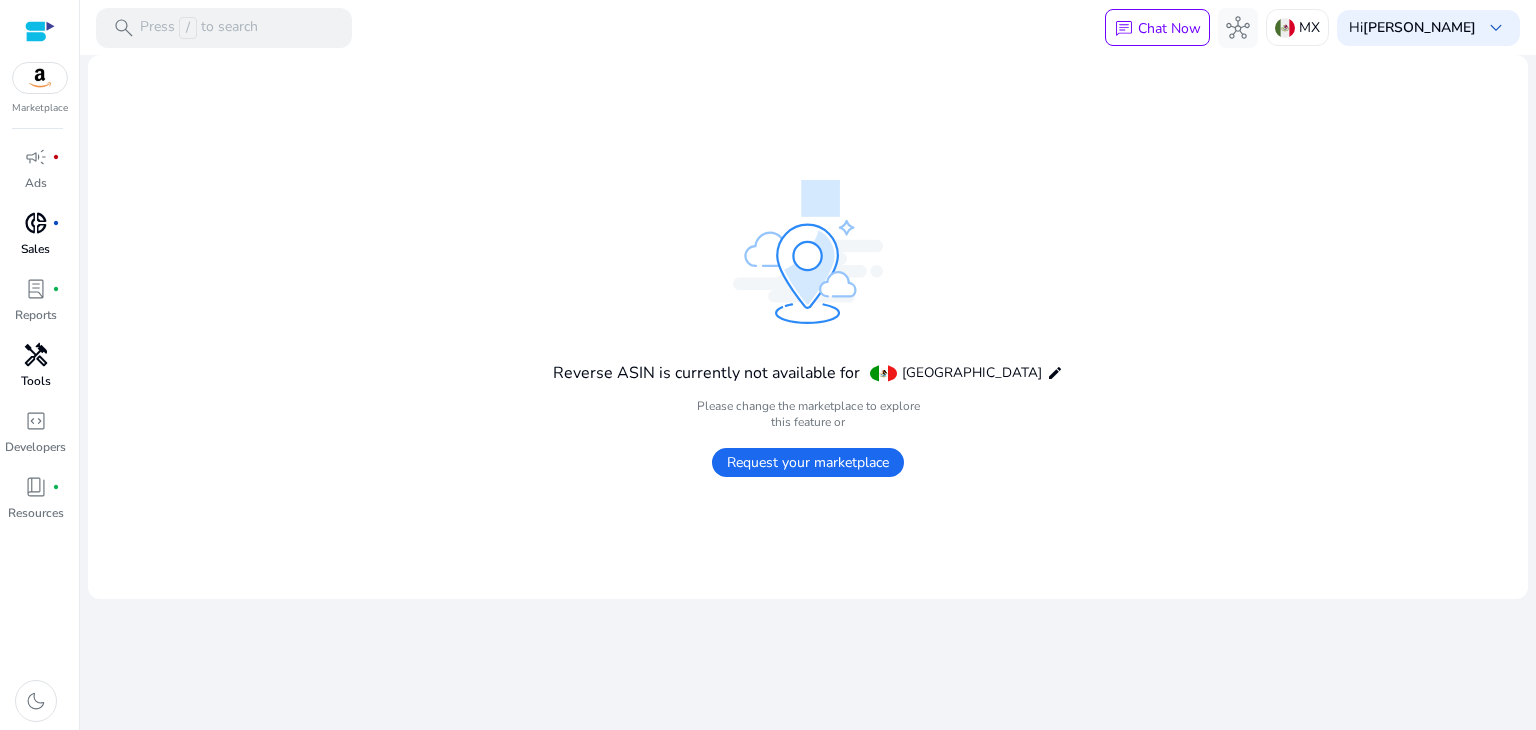 click on "handyman" at bounding box center [36, 355] 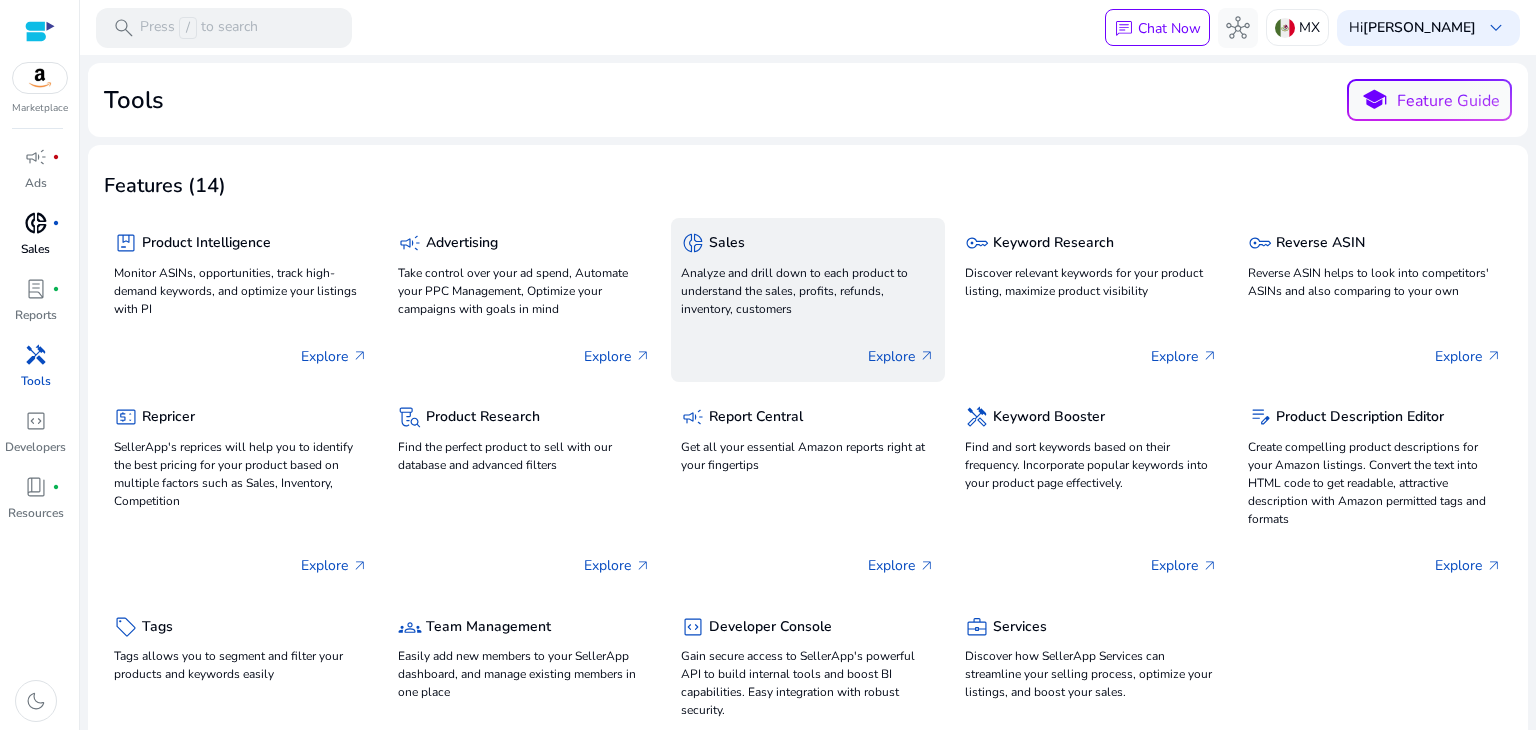 click on "Explore   arrow_outward" 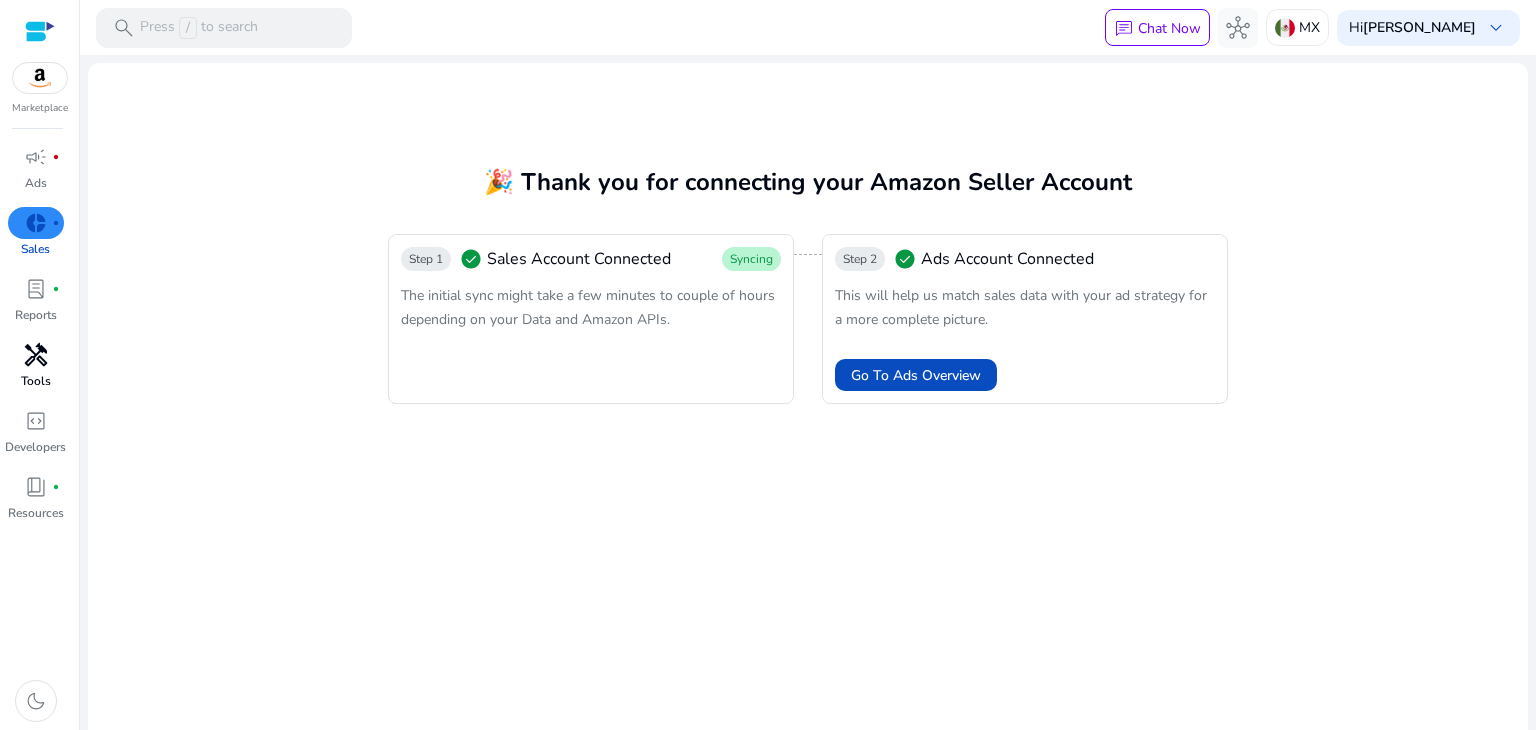click on "The initial sync might take a few minutes to couple of hours depending on your Data and Amazon APIs." 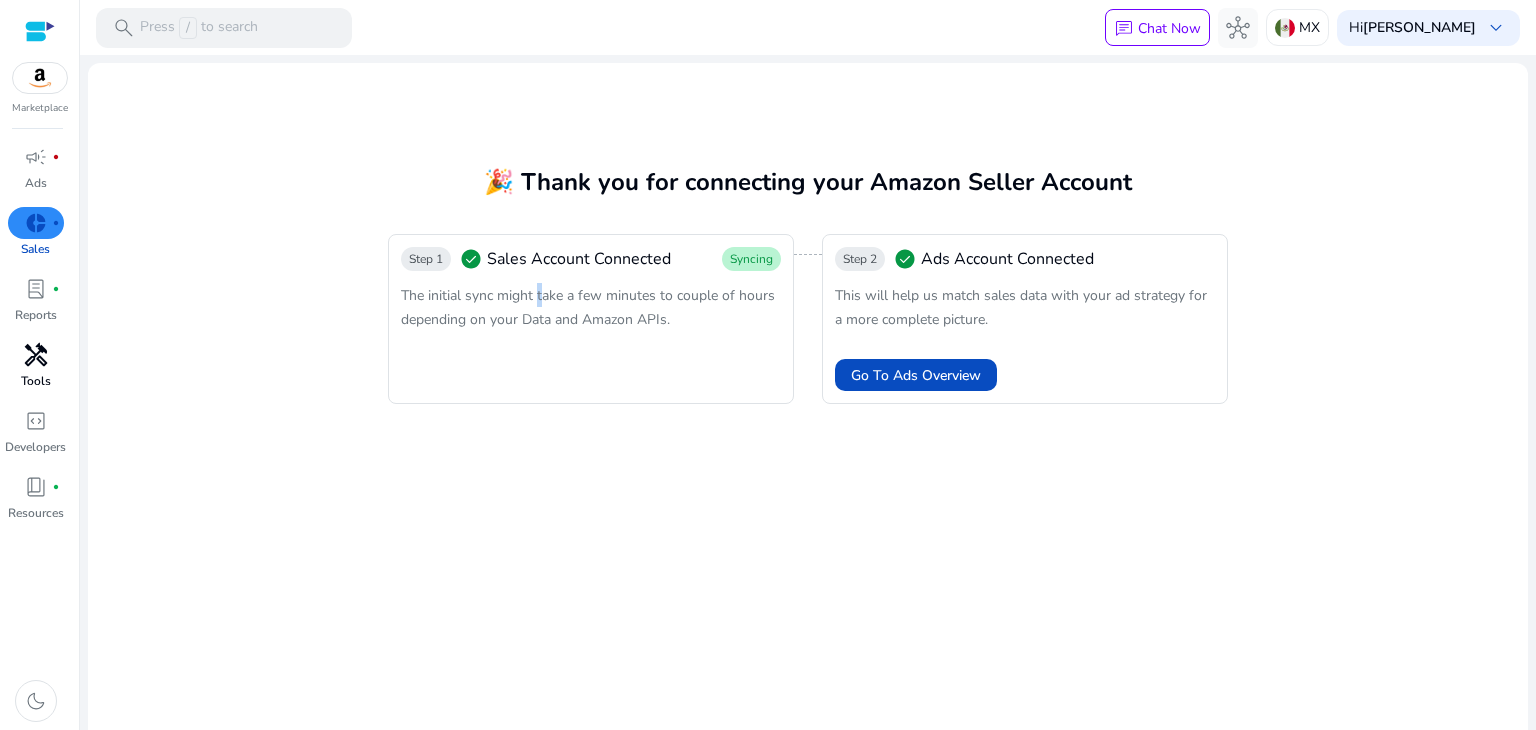 click on "The initial sync might take a few minutes to couple of hours depending on your Data and Amazon APIs." 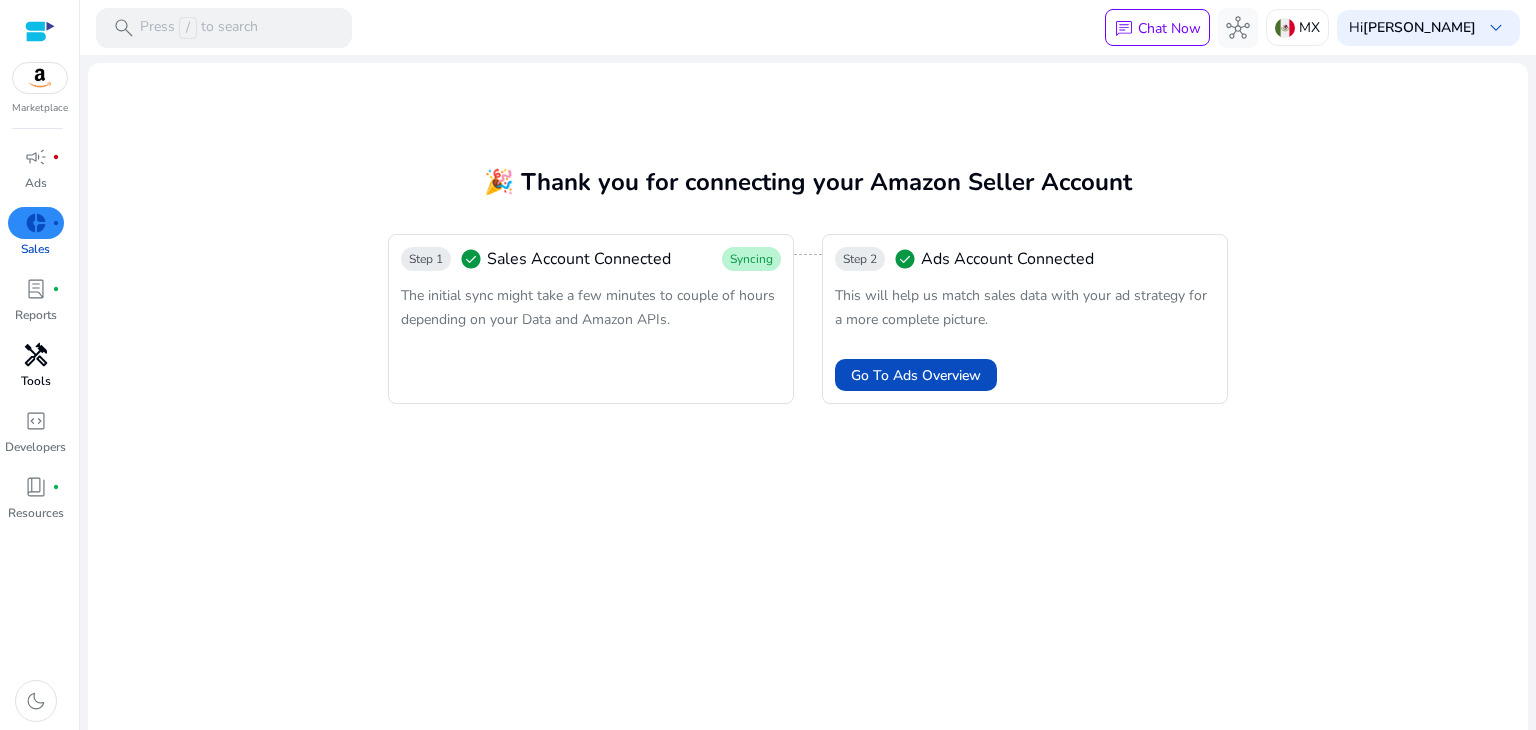 click on "Sales Account Connected" 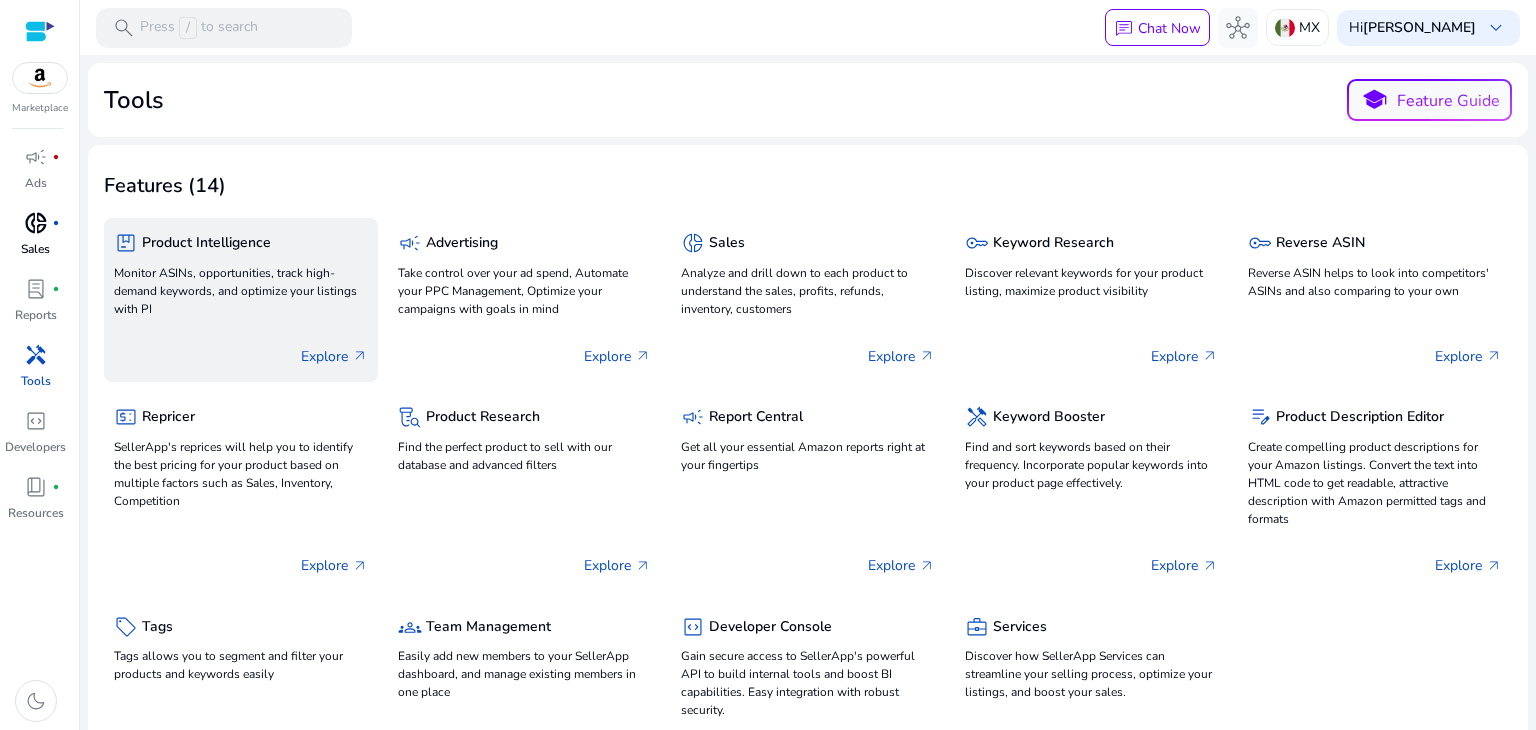 click on "Explore   arrow_outward" 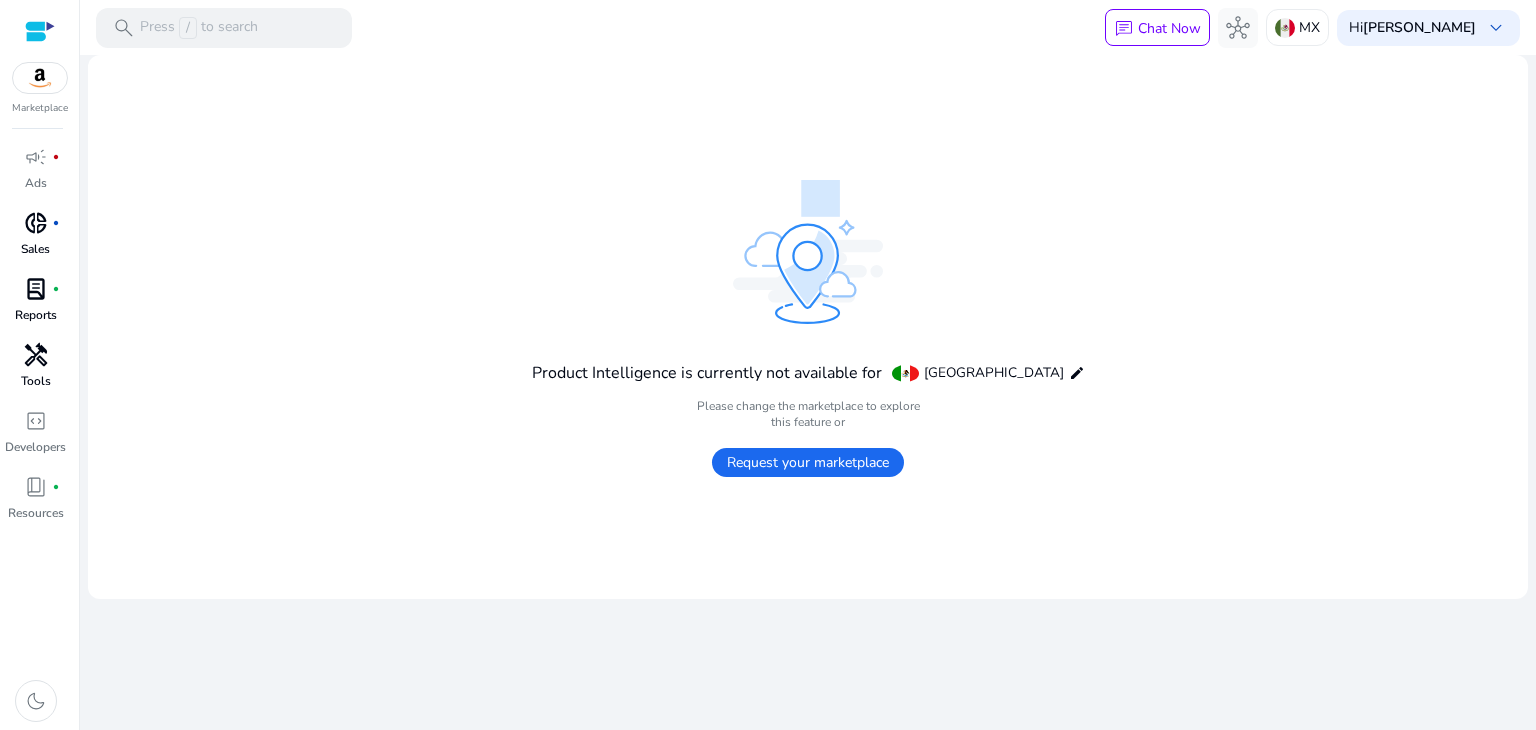 click on "Reports" at bounding box center [36, 315] 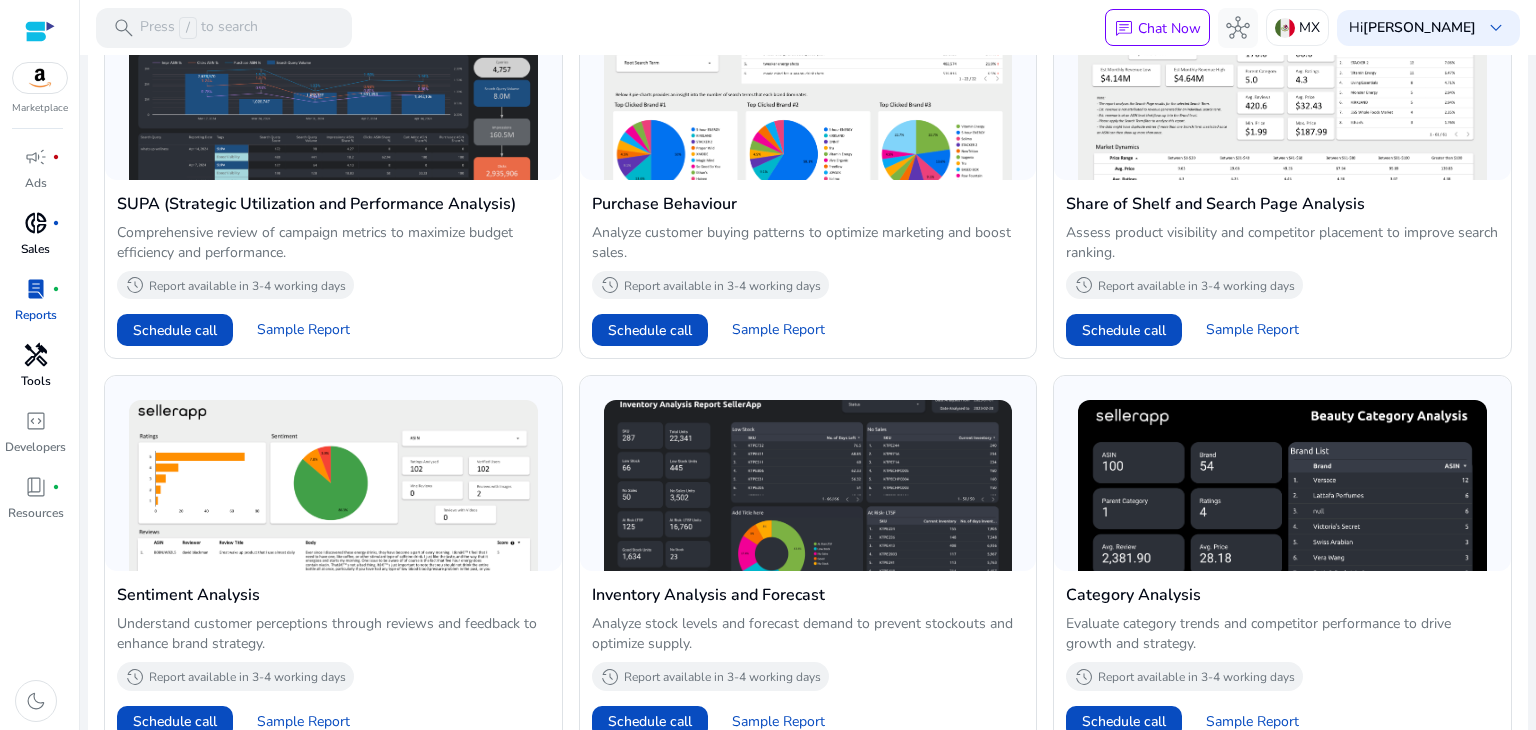 scroll, scrollTop: 1000, scrollLeft: 0, axis: vertical 